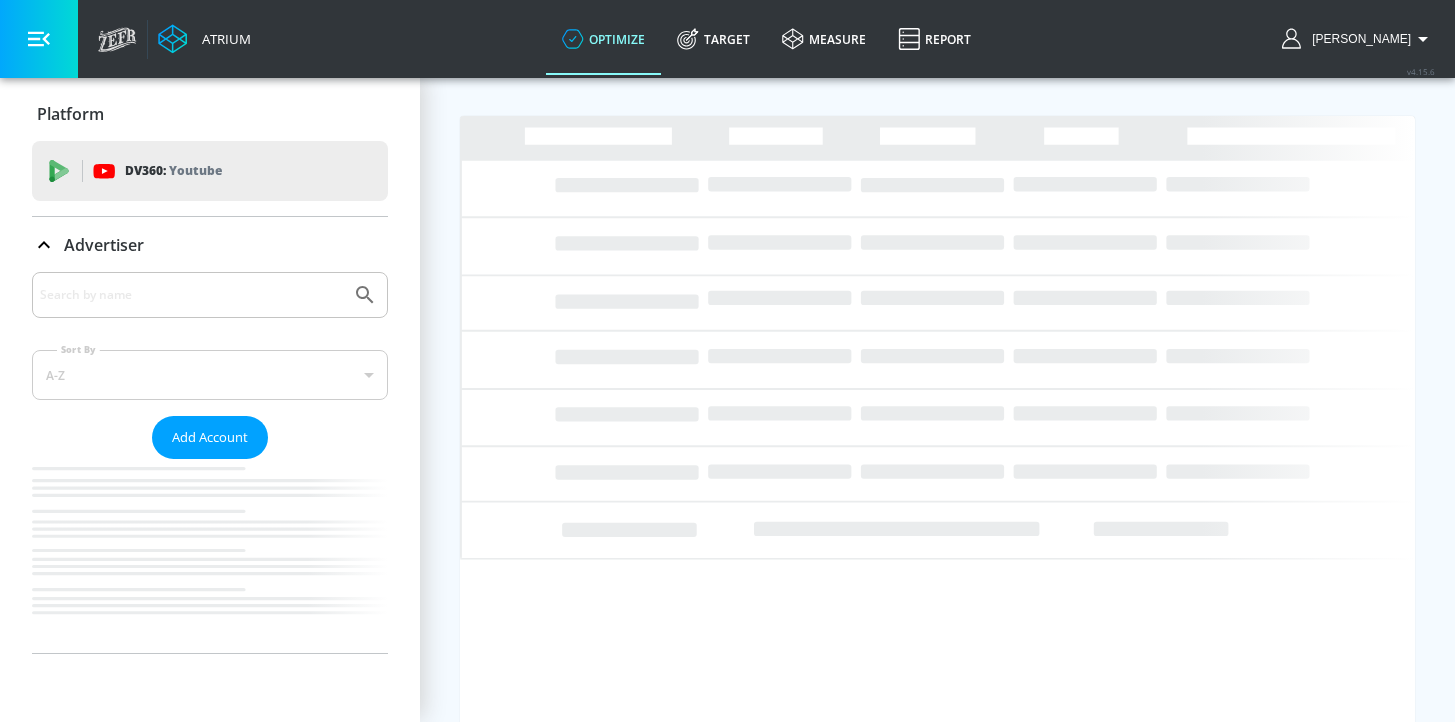 scroll, scrollTop: 0, scrollLeft: 0, axis: both 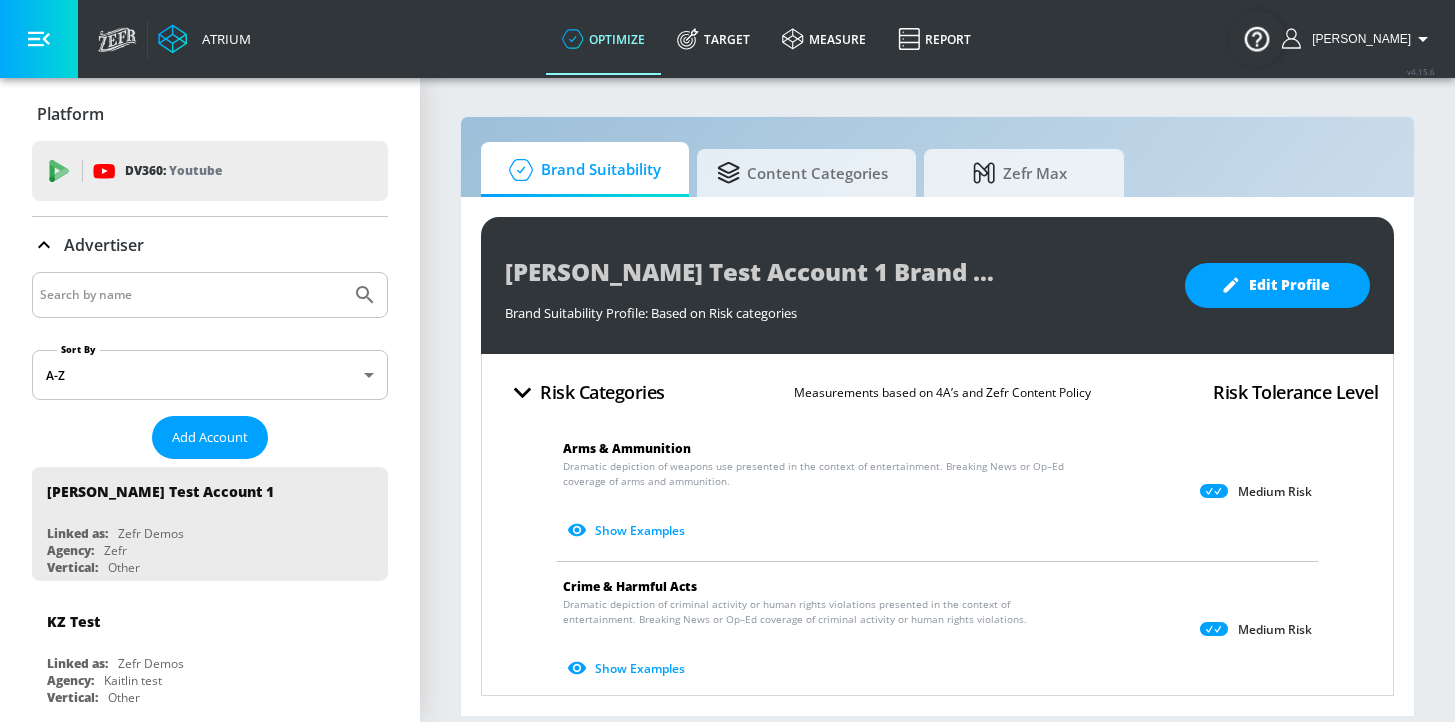 click at bounding box center [191, 295] 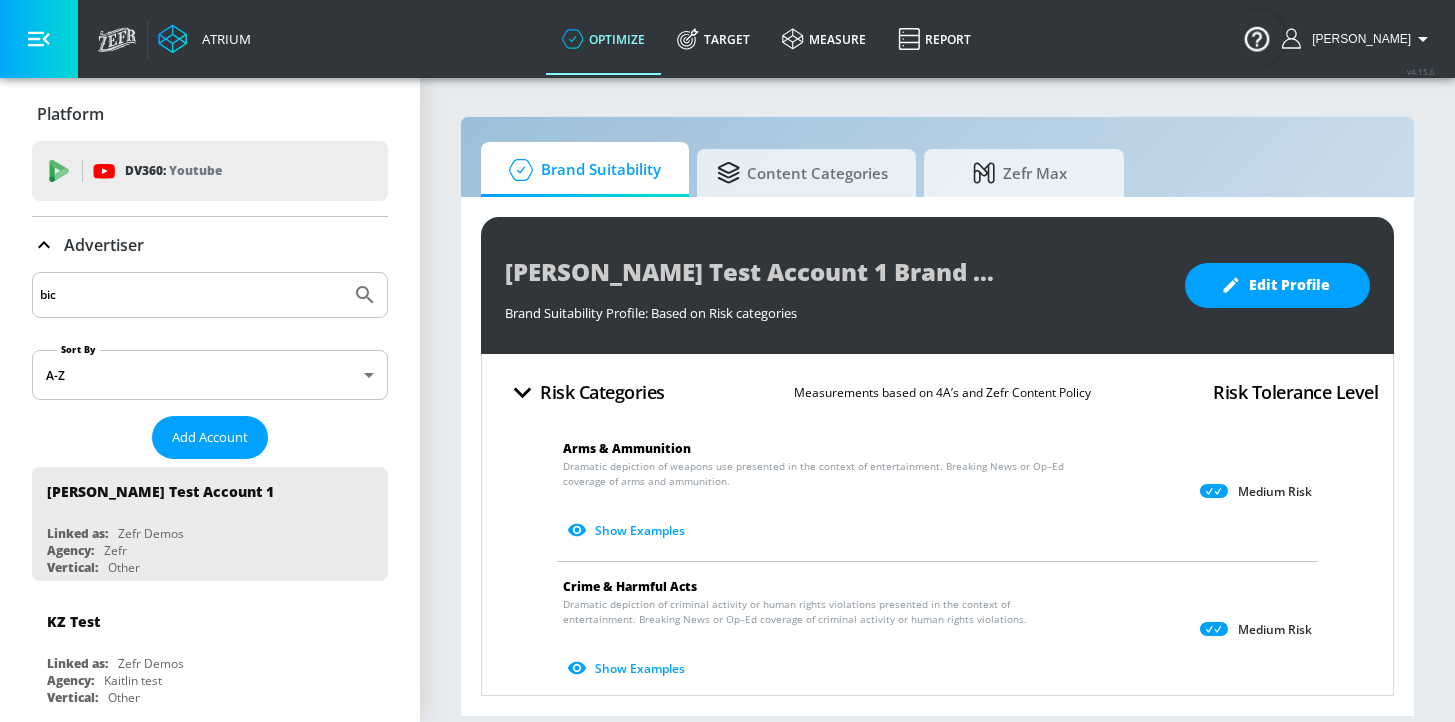 click on "bic" at bounding box center (191, 295) 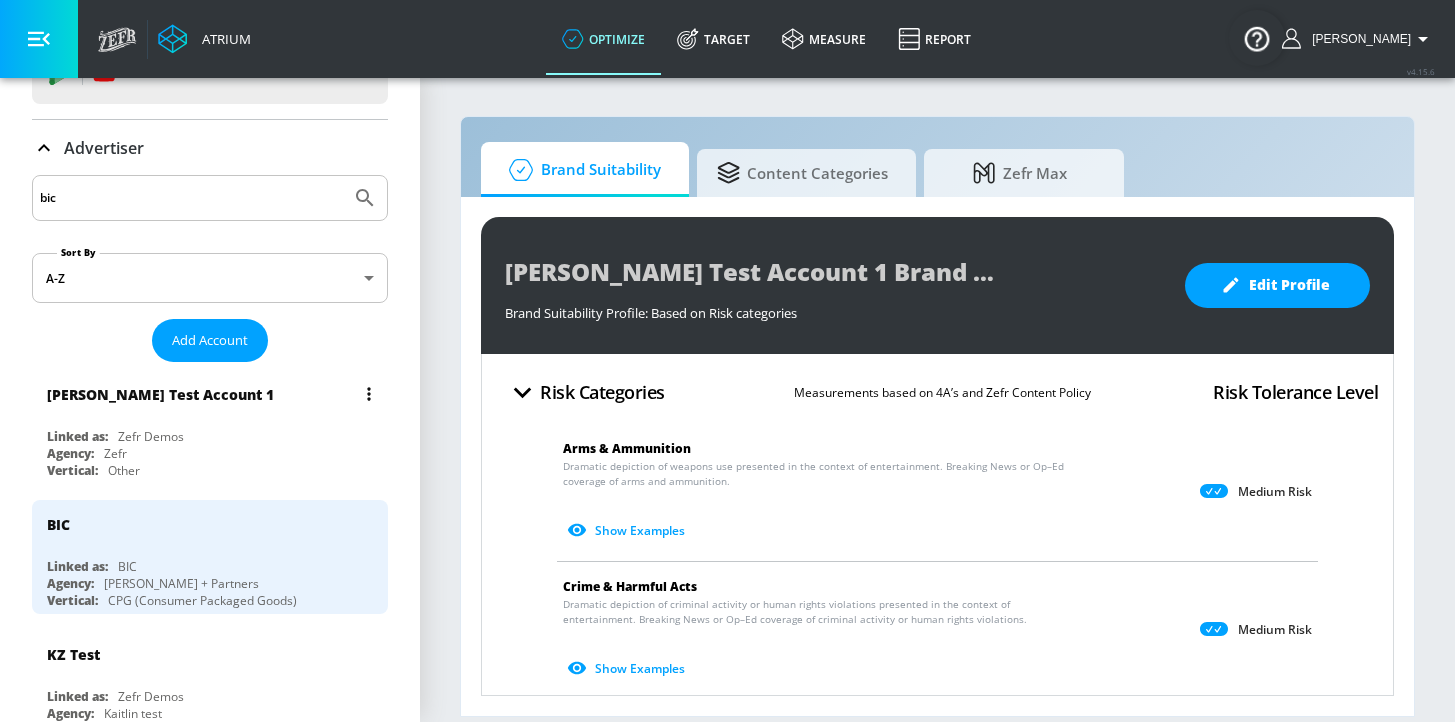 scroll, scrollTop: 102, scrollLeft: 0, axis: vertical 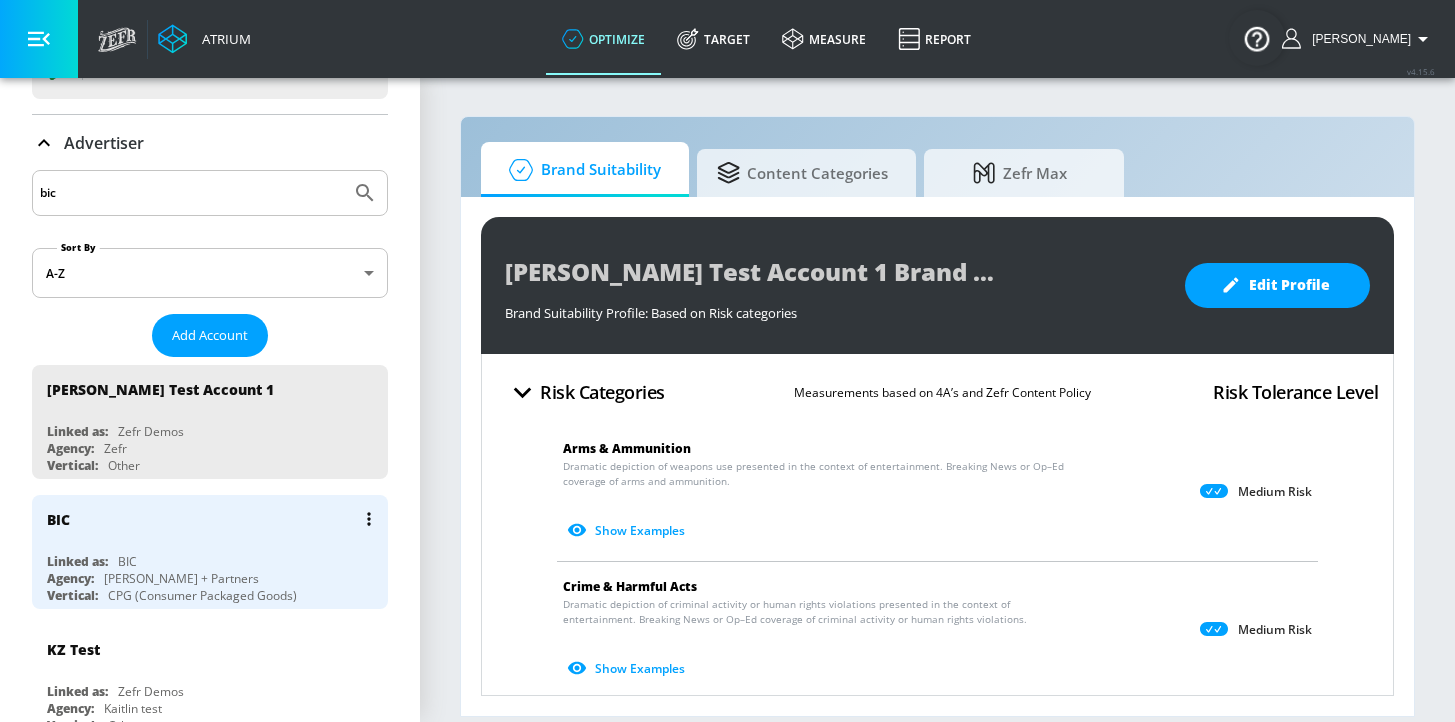 click on "BIC" at bounding box center (215, 519) 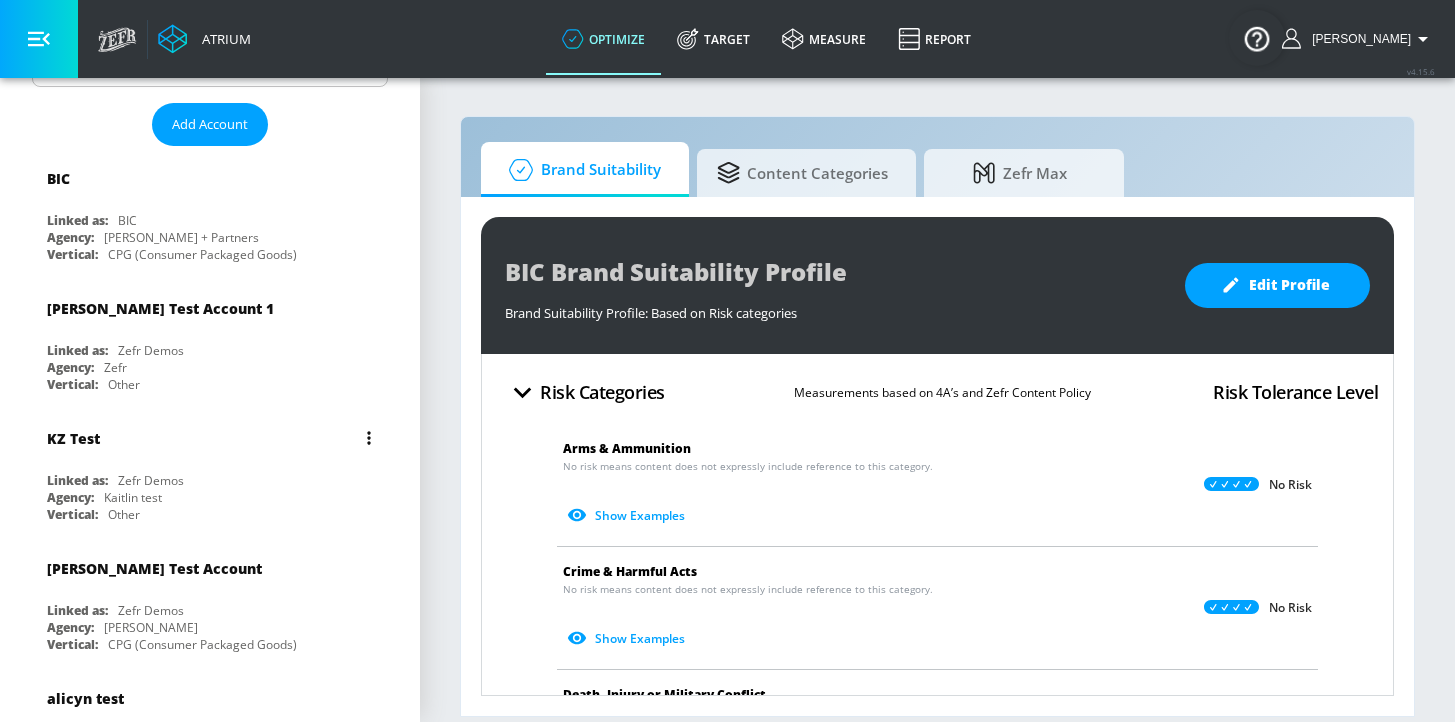 scroll, scrollTop: 253, scrollLeft: 0, axis: vertical 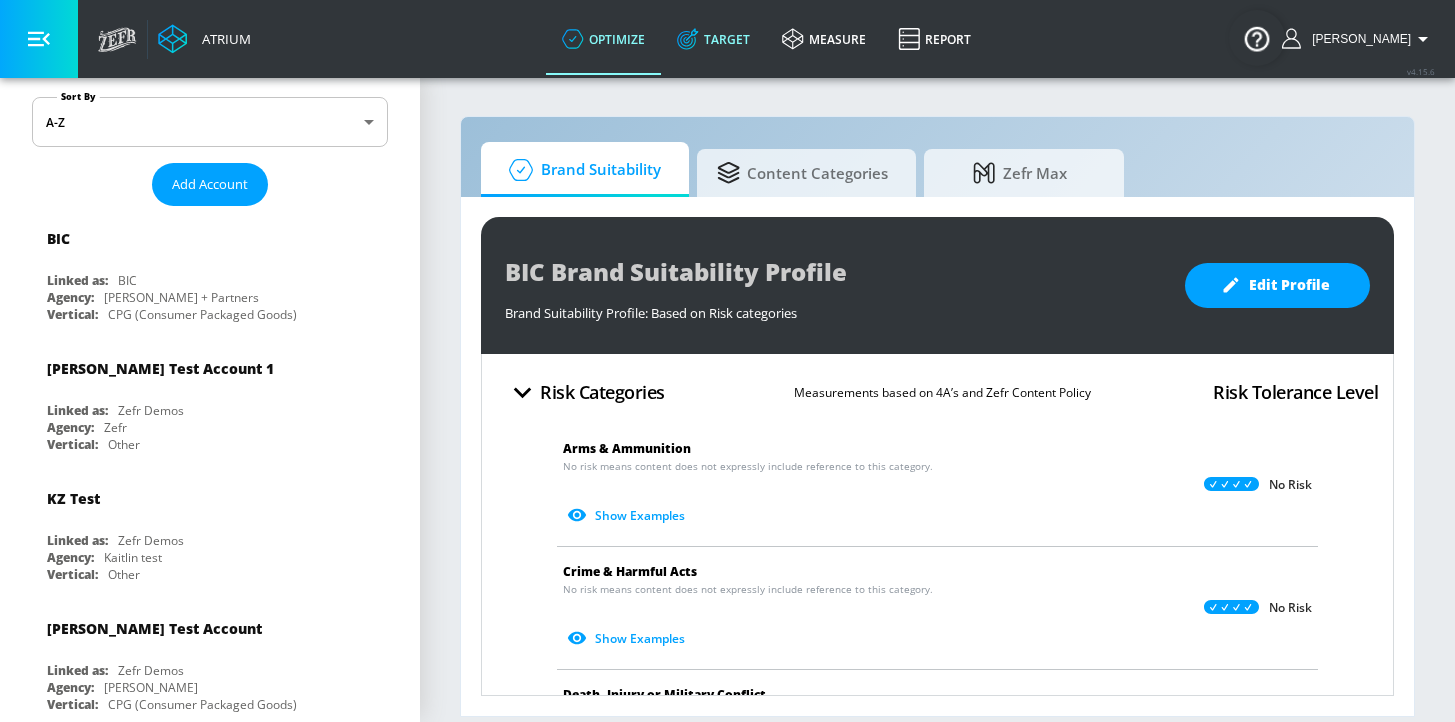 click on "Target" at bounding box center (713, 39) 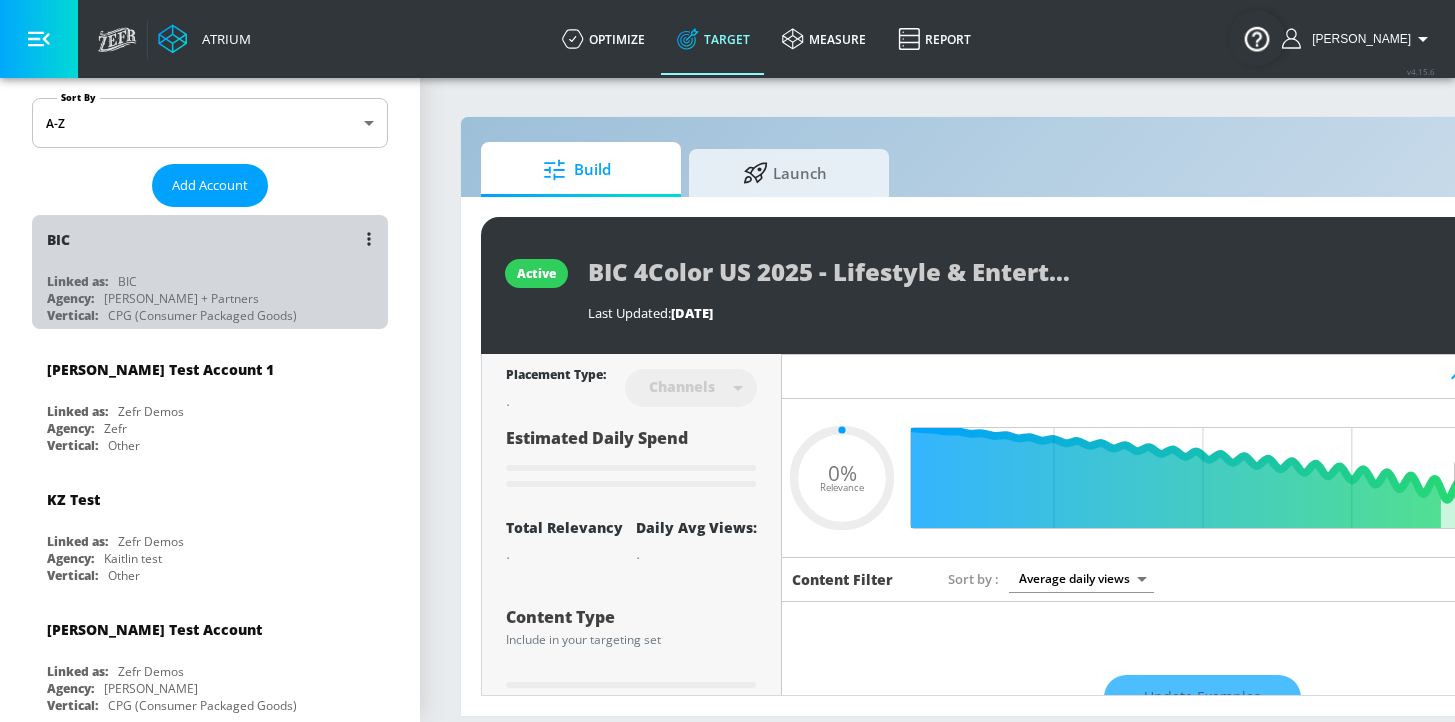 click on "BIC Linked as: BIC Agency: [PERSON_NAME] + Partners Vertical: CPG (Consumer Packaged Goods)" at bounding box center [210, 272] 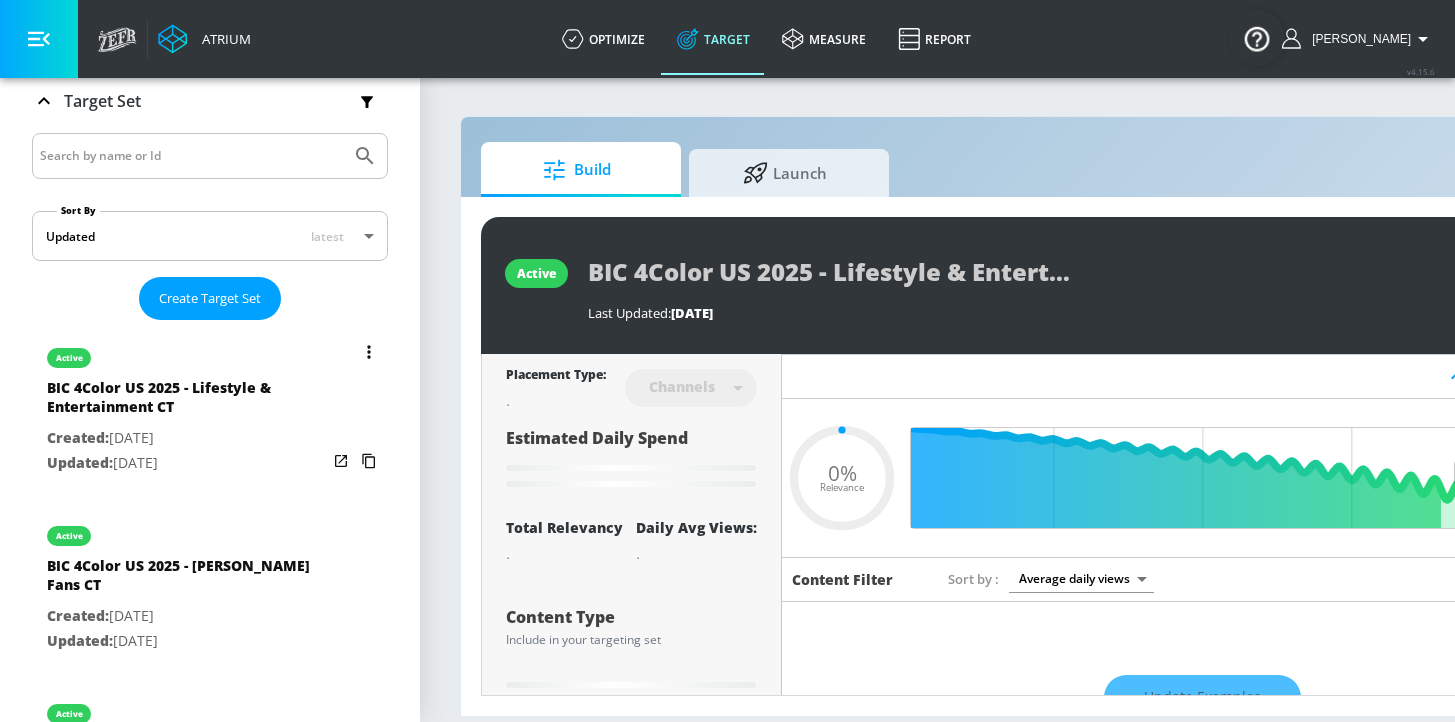 type on "0.6" 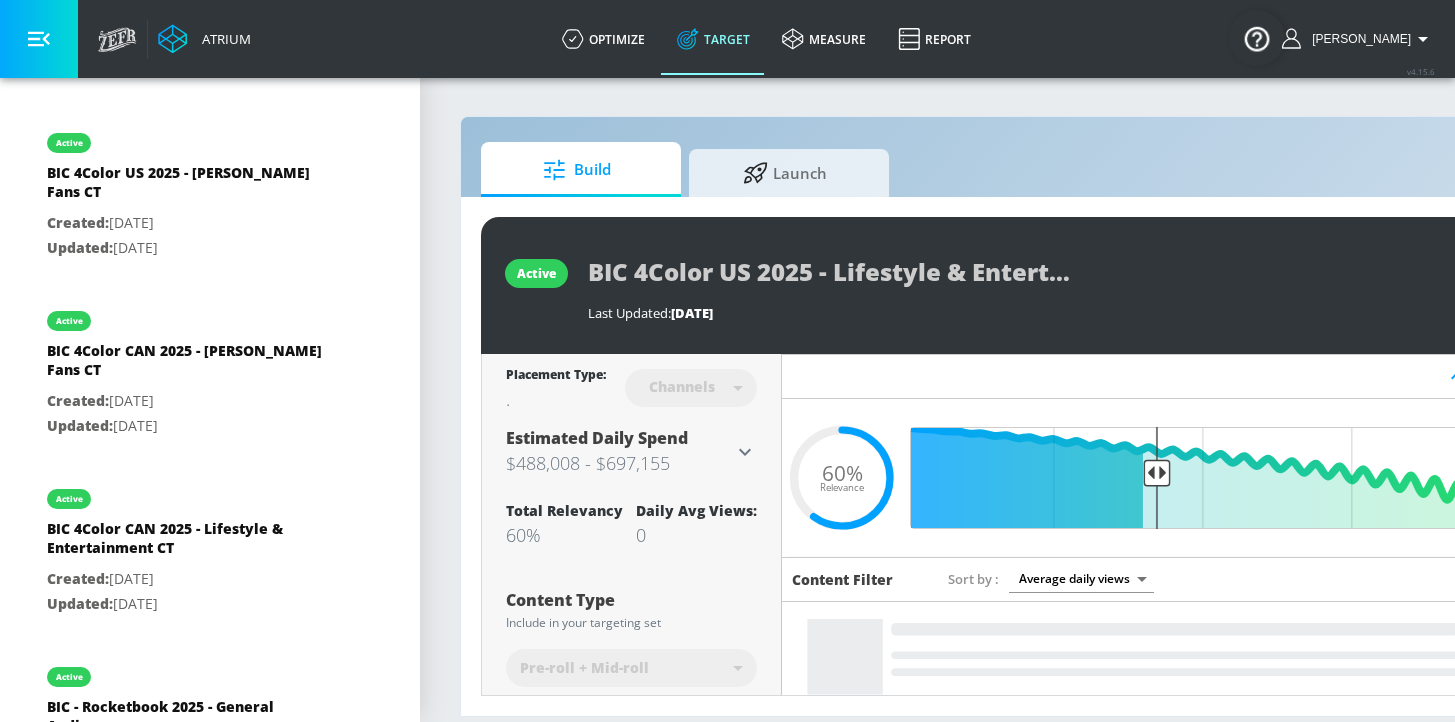scroll, scrollTop: 809, scrollLeft: 0, axis: vertical 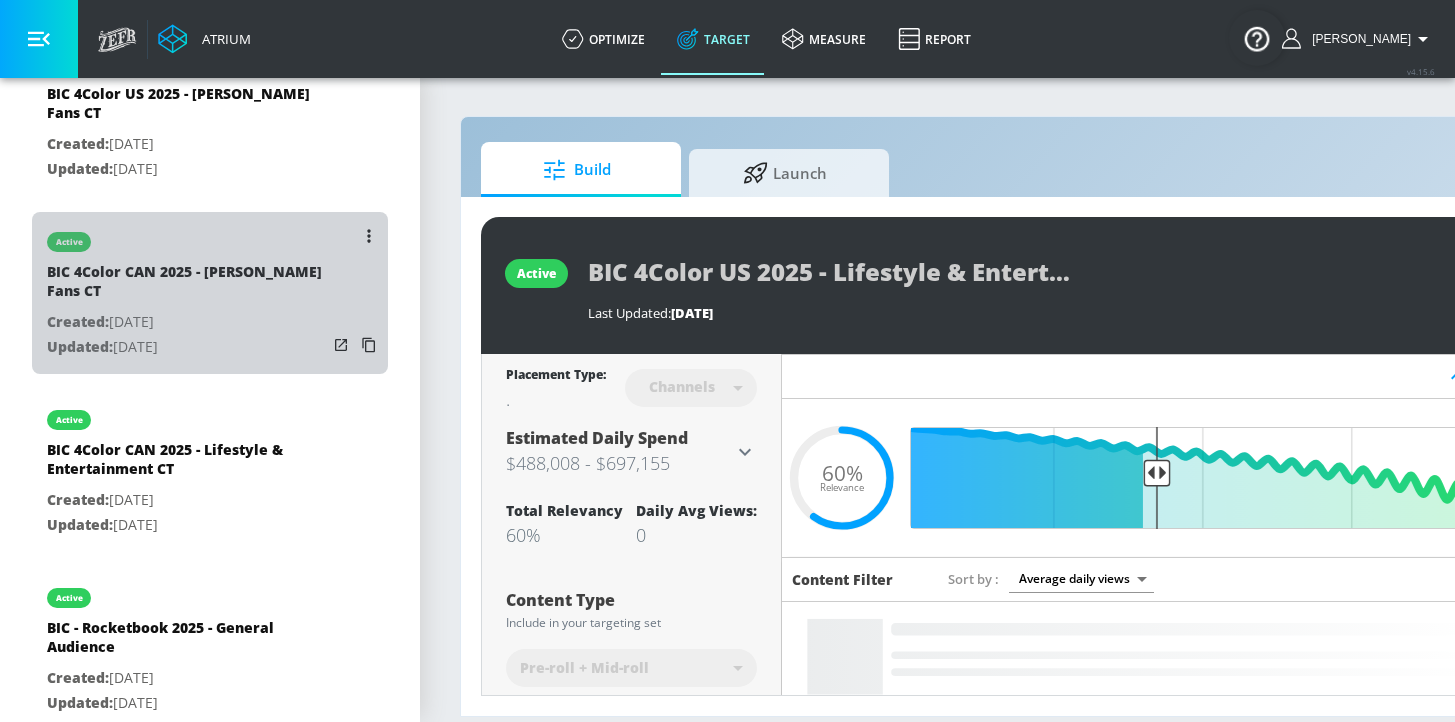click on "Created:  [DATE]" at bounding box center (187, 322) 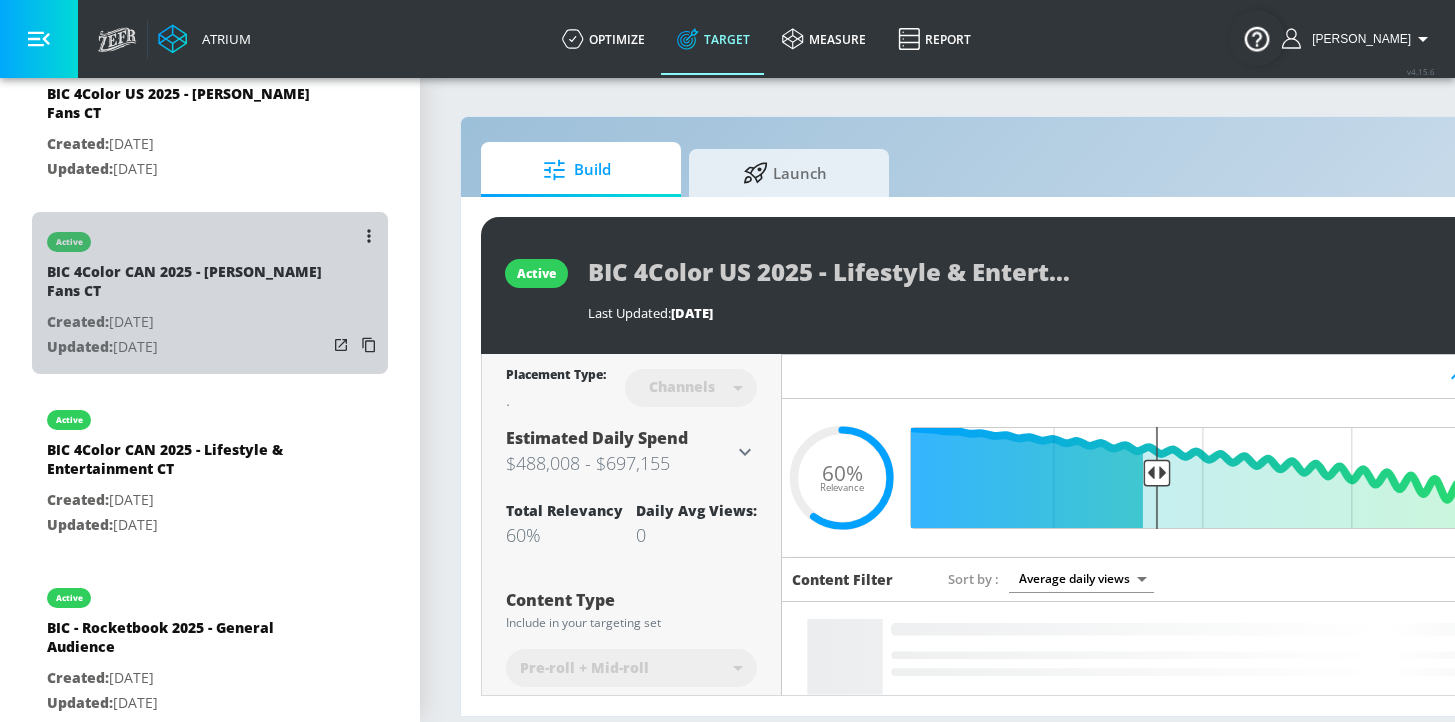 type on "BIC 4Color CAN 2025 - [PERSON_NAME] Fans CT" 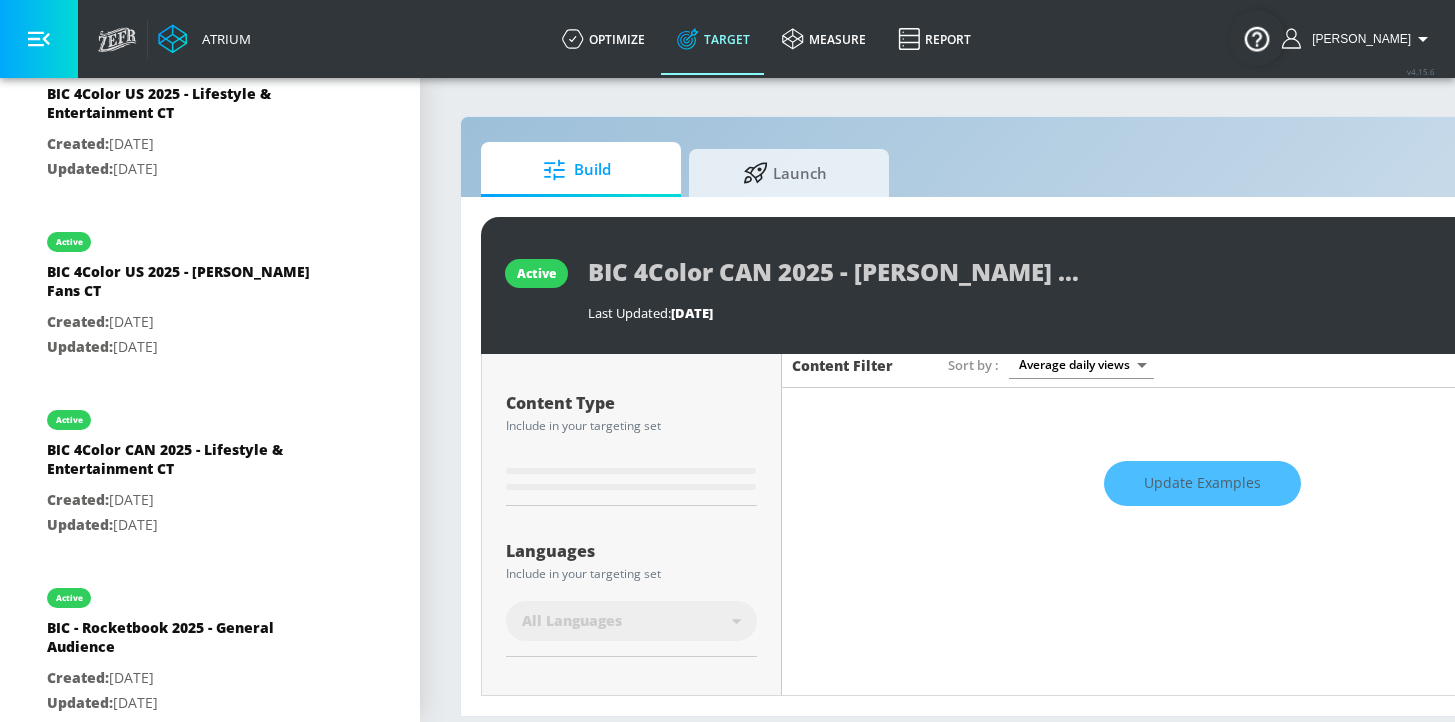 scroll, scrollTop: 216, scrollLeft: 0, axis: vertical 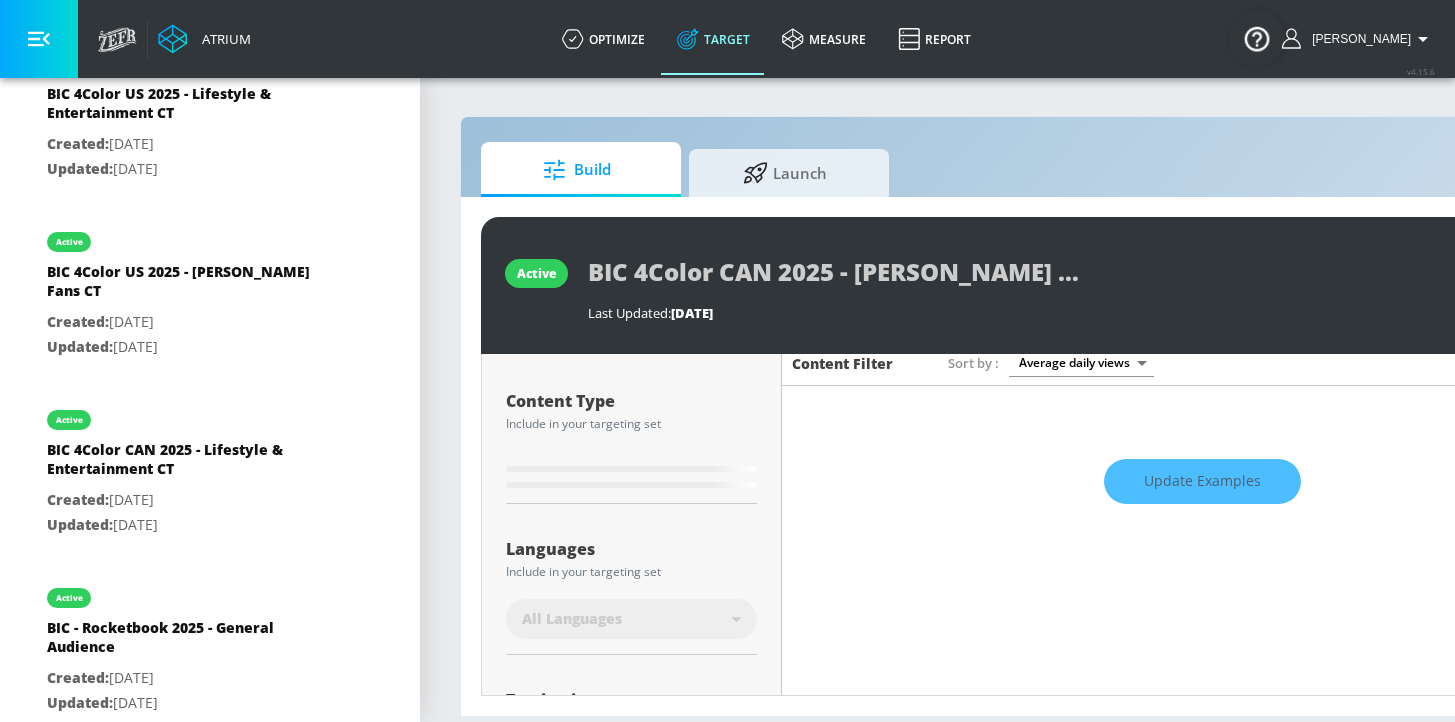 type on "0.6" 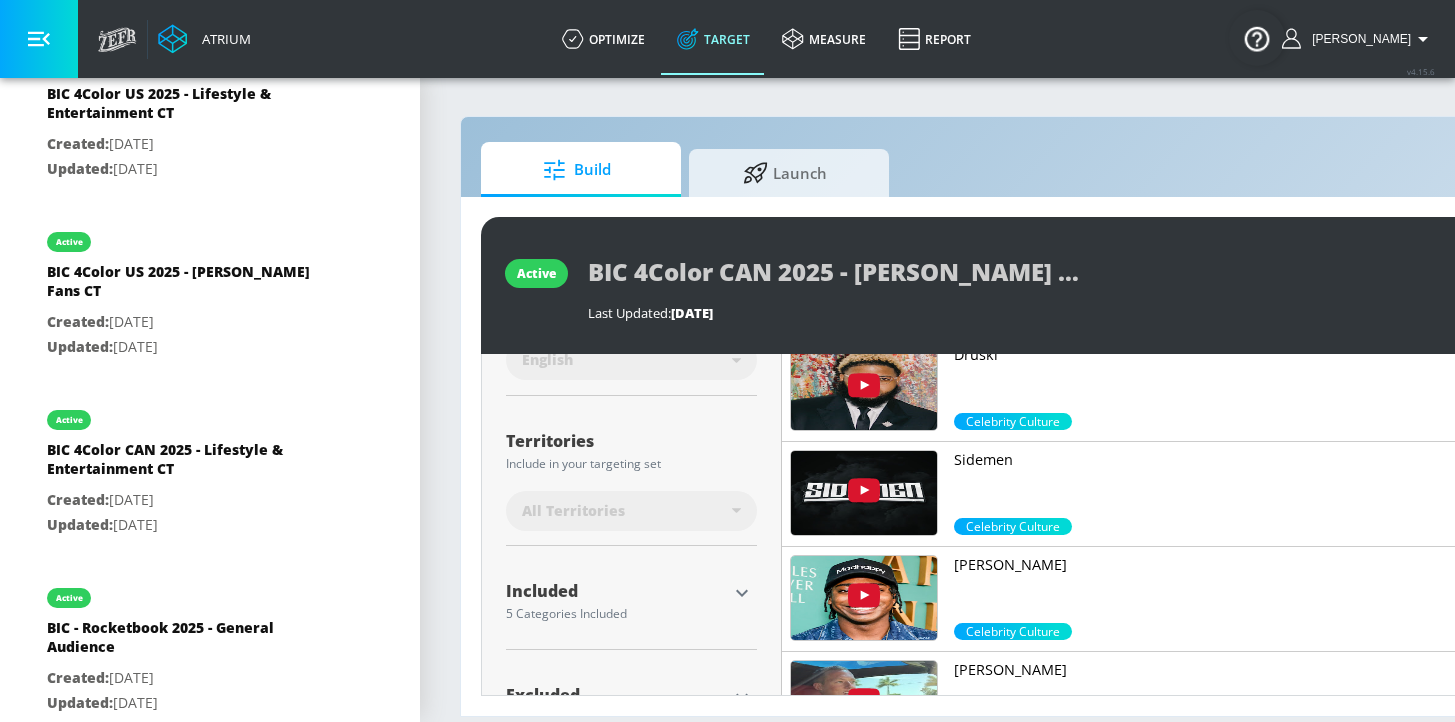 scroll, scrollTop: 551, scrollLeft: 0, axis: vertical 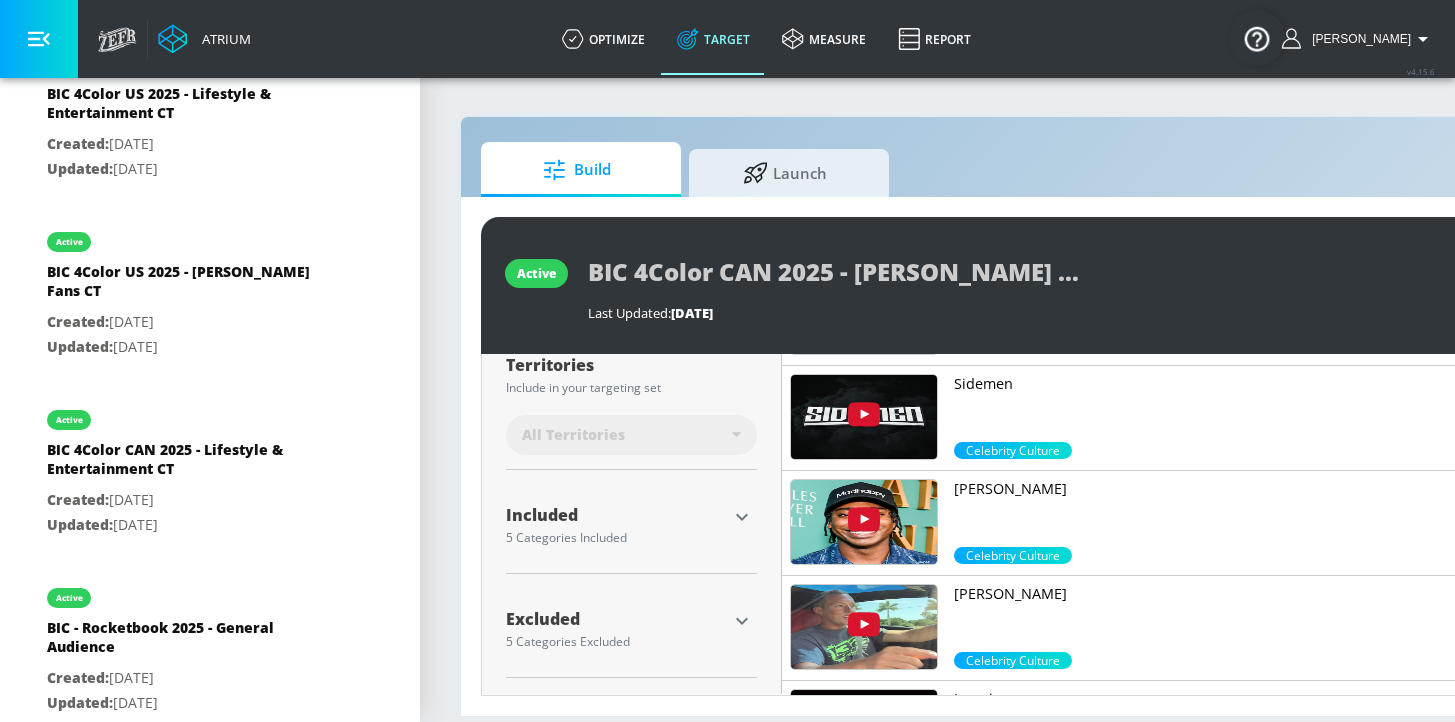 click on "5 Categories Included" at bounding box center (616, 538) 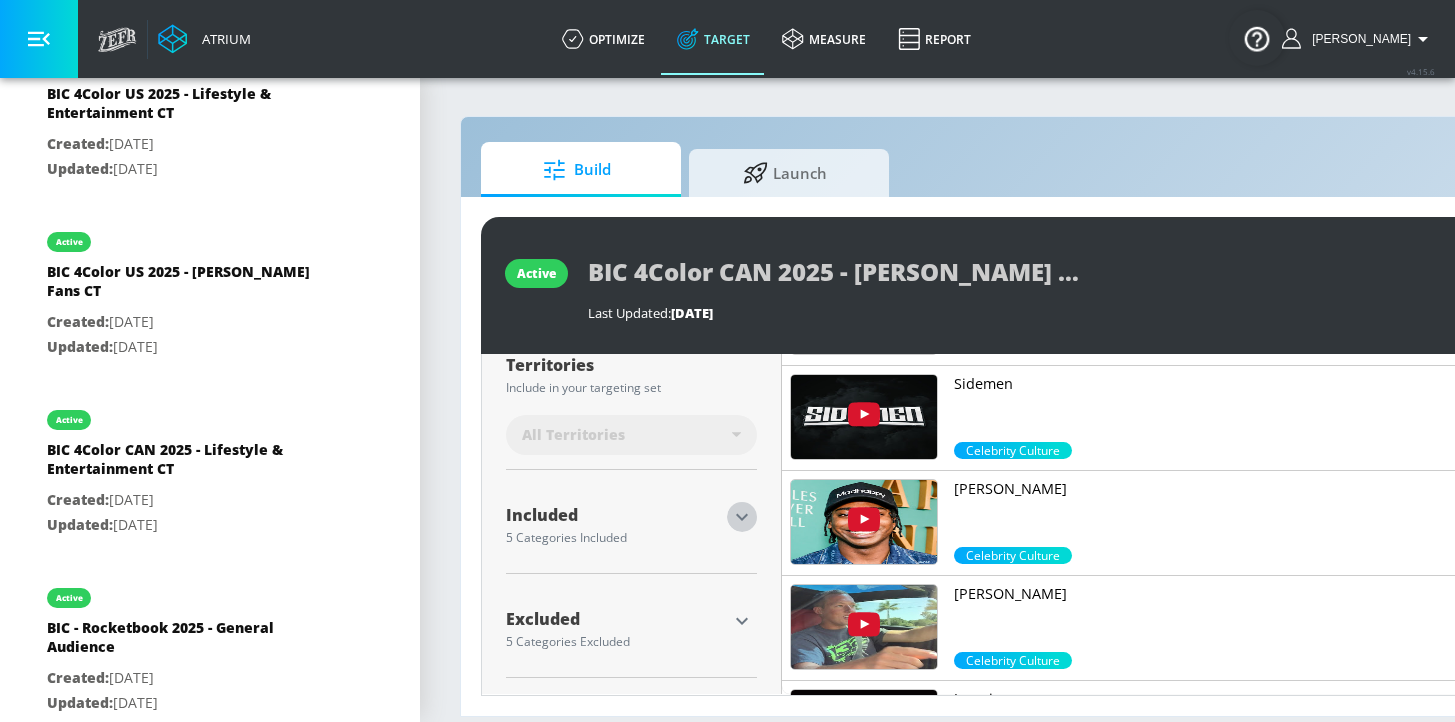 click 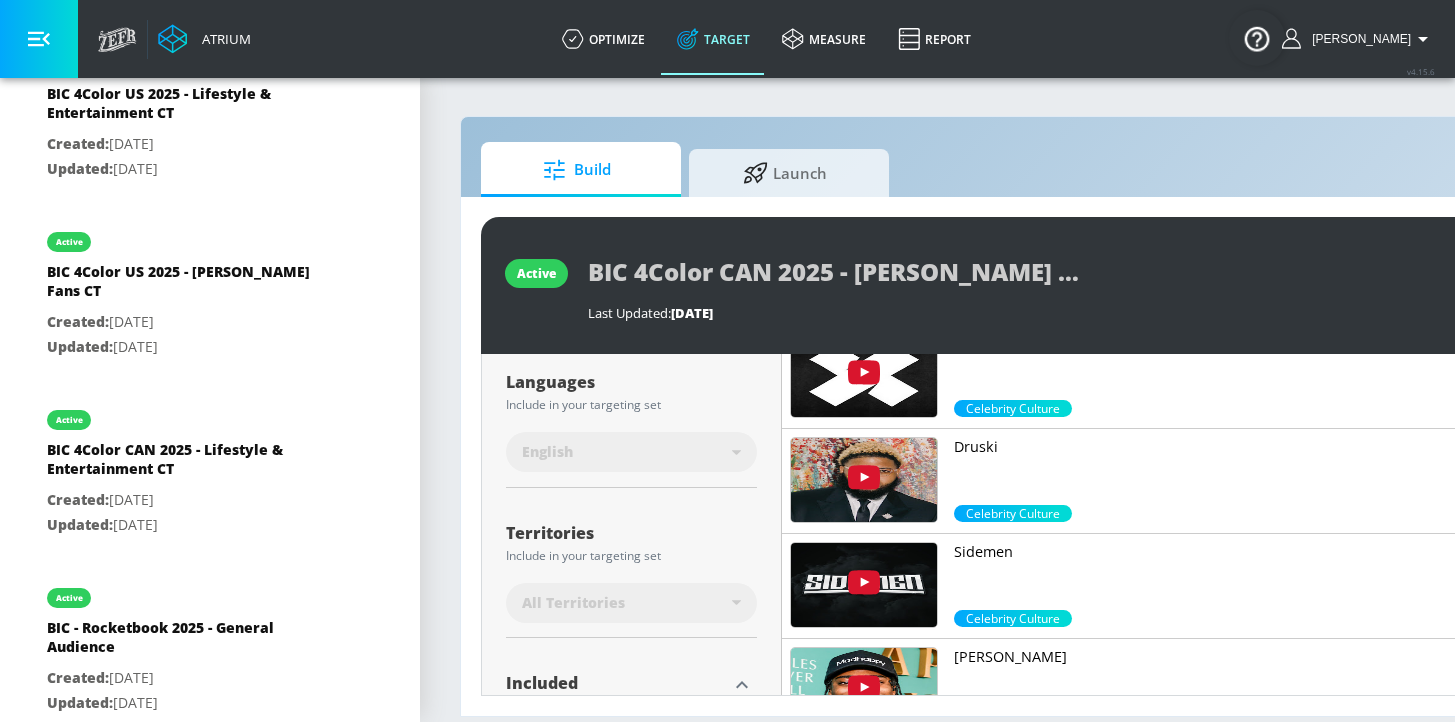 scroll, scrollTop: 378, scrollLeft: 0, axis: vertical 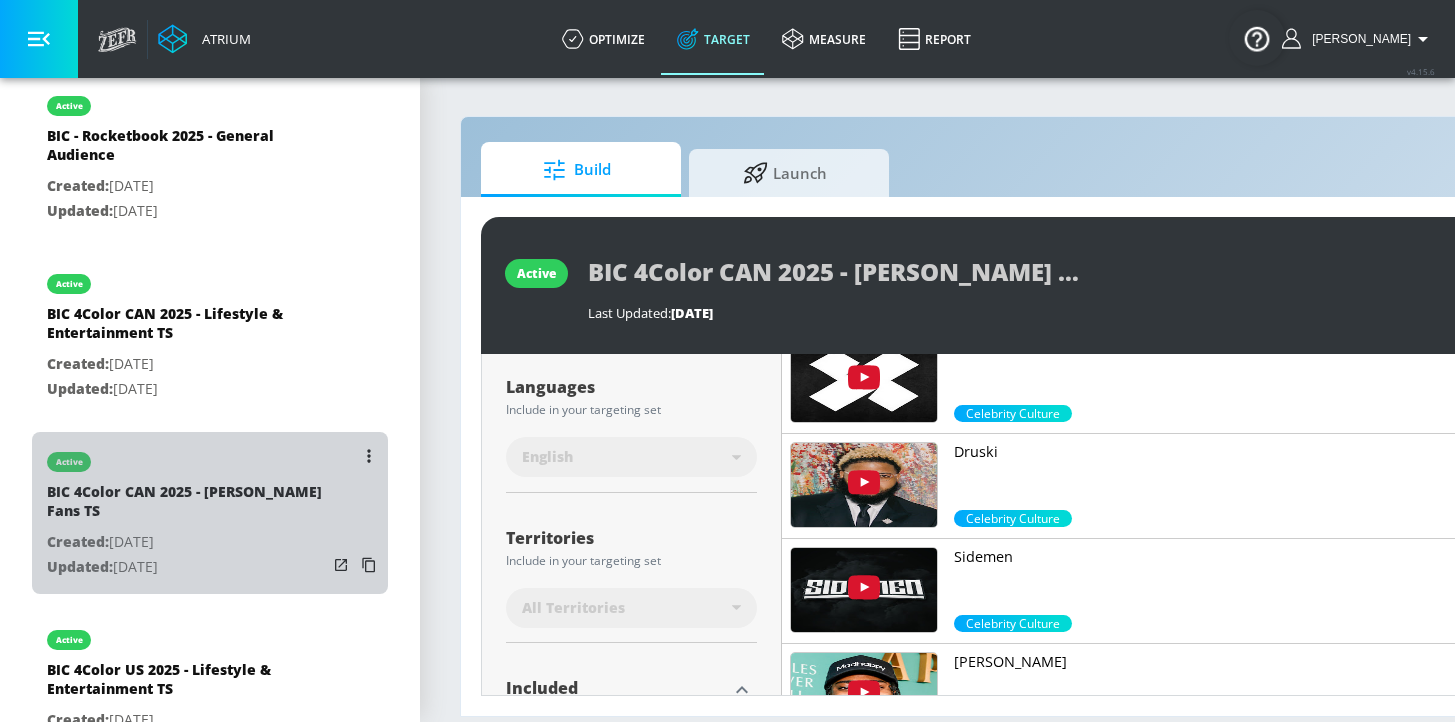 click on "Updated:  [DATE]" at bounding box center [187, 567] 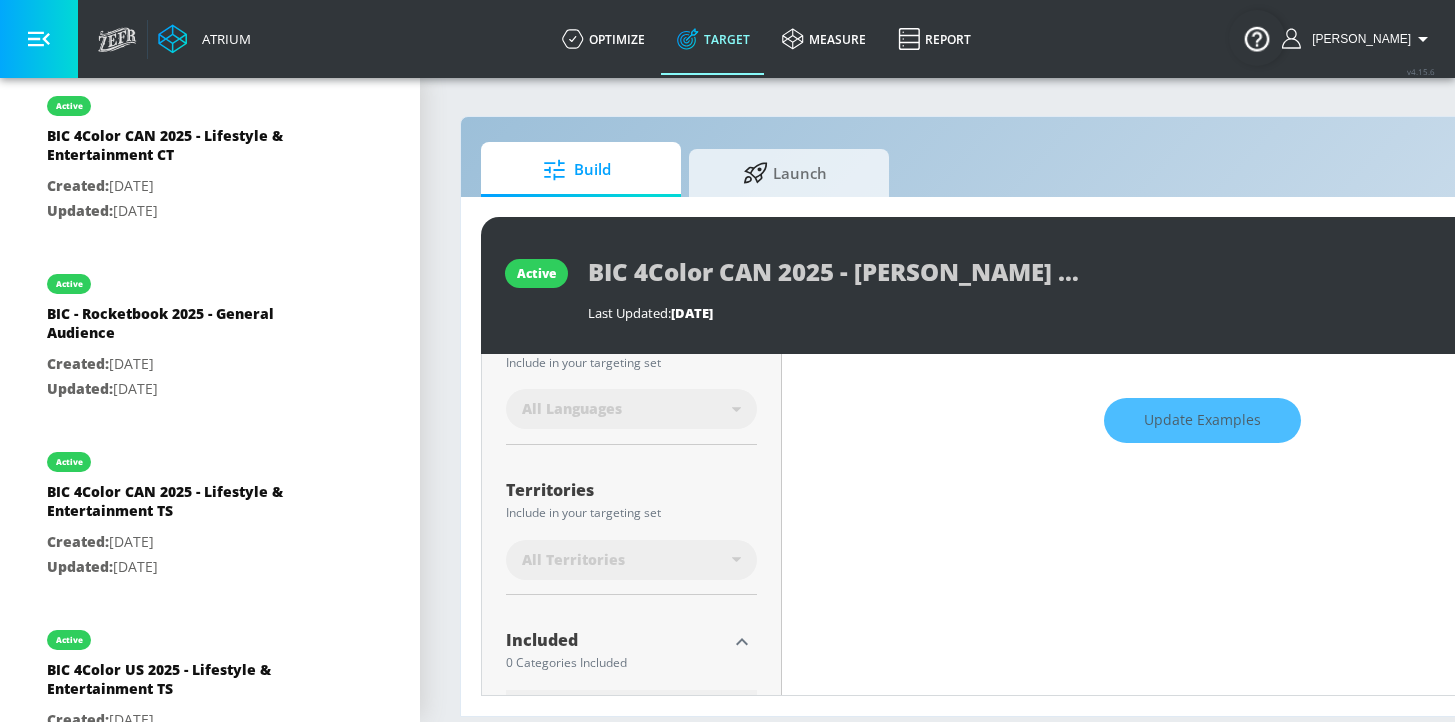 scroll, scrollTop: 219, scrollLeft: 0, axis: vertical 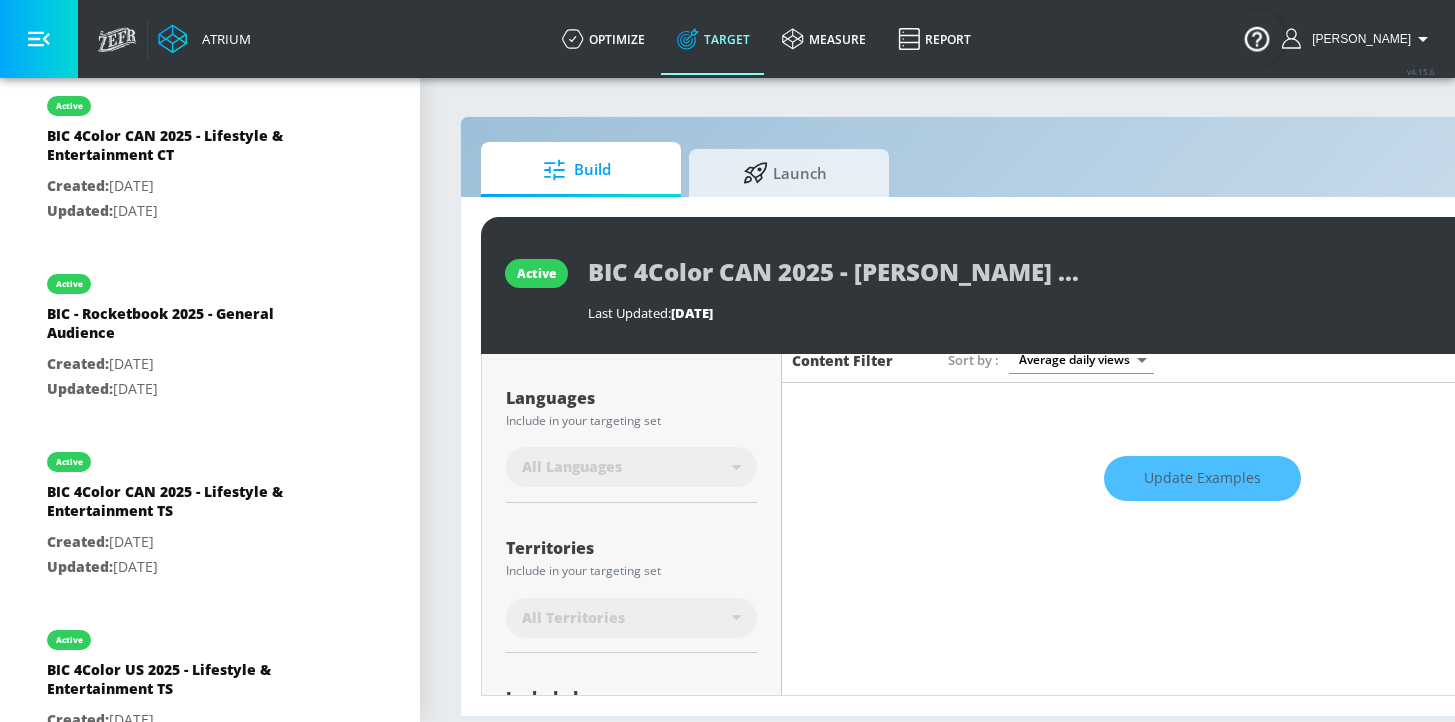 click on "Update Examples" at bounding box center [1202, 479] 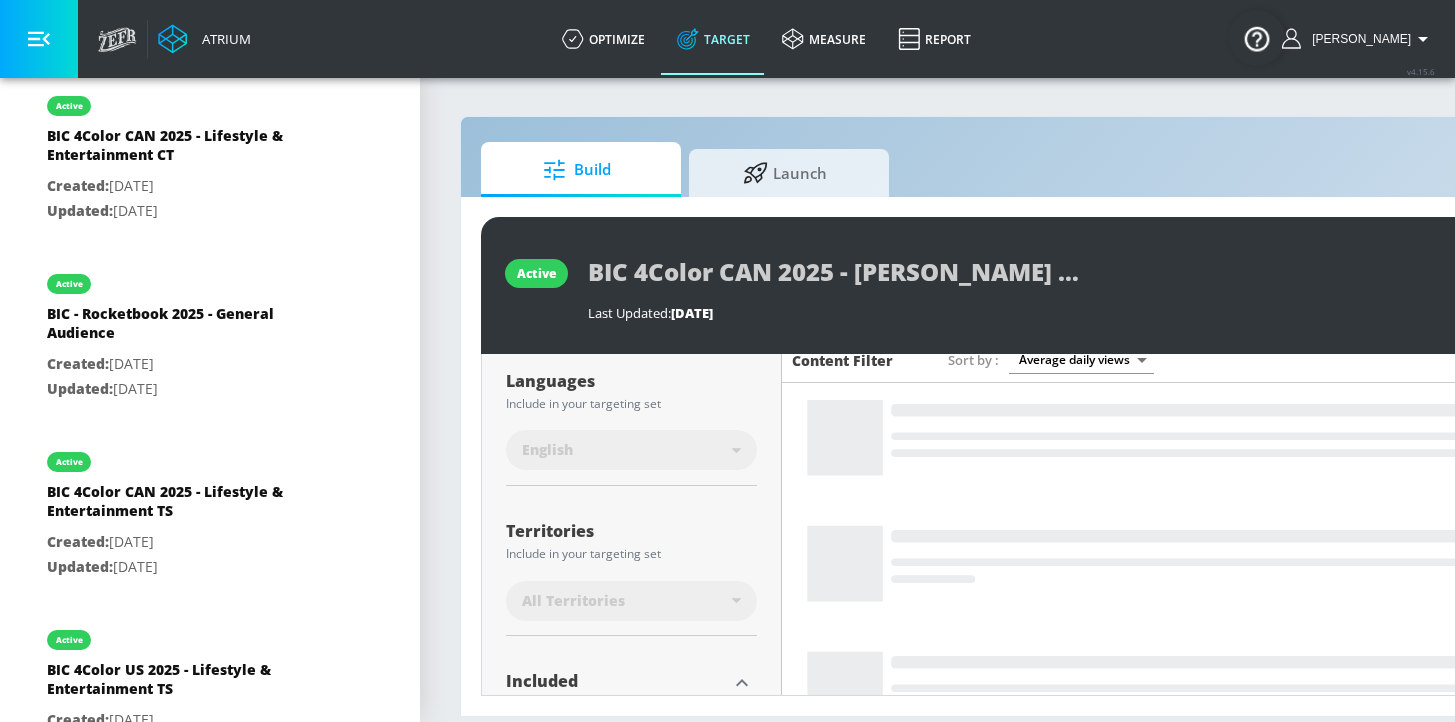 scroll, scrollTop: 202, scrollLeft: 0, axis: vertical 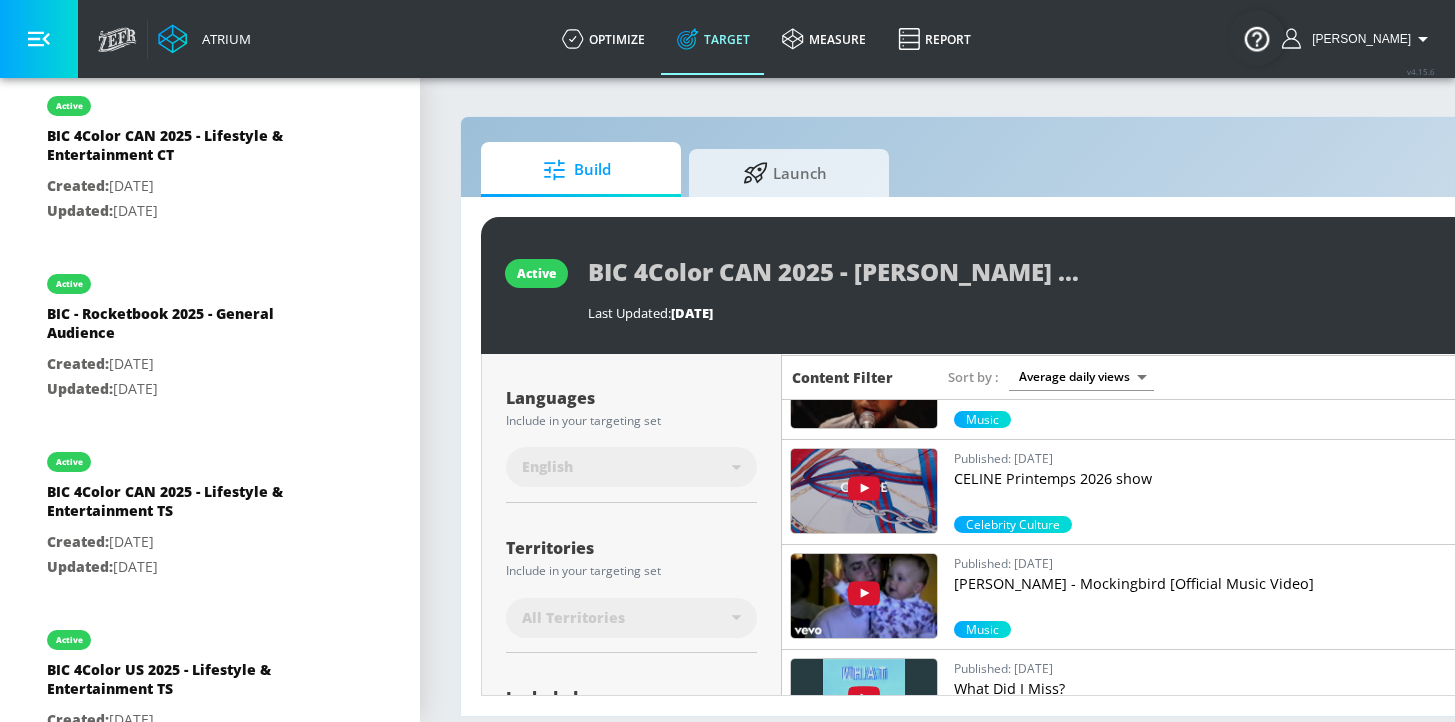 click on "CELINE Printemps 2026 show" at bounding box center (1203, 479) 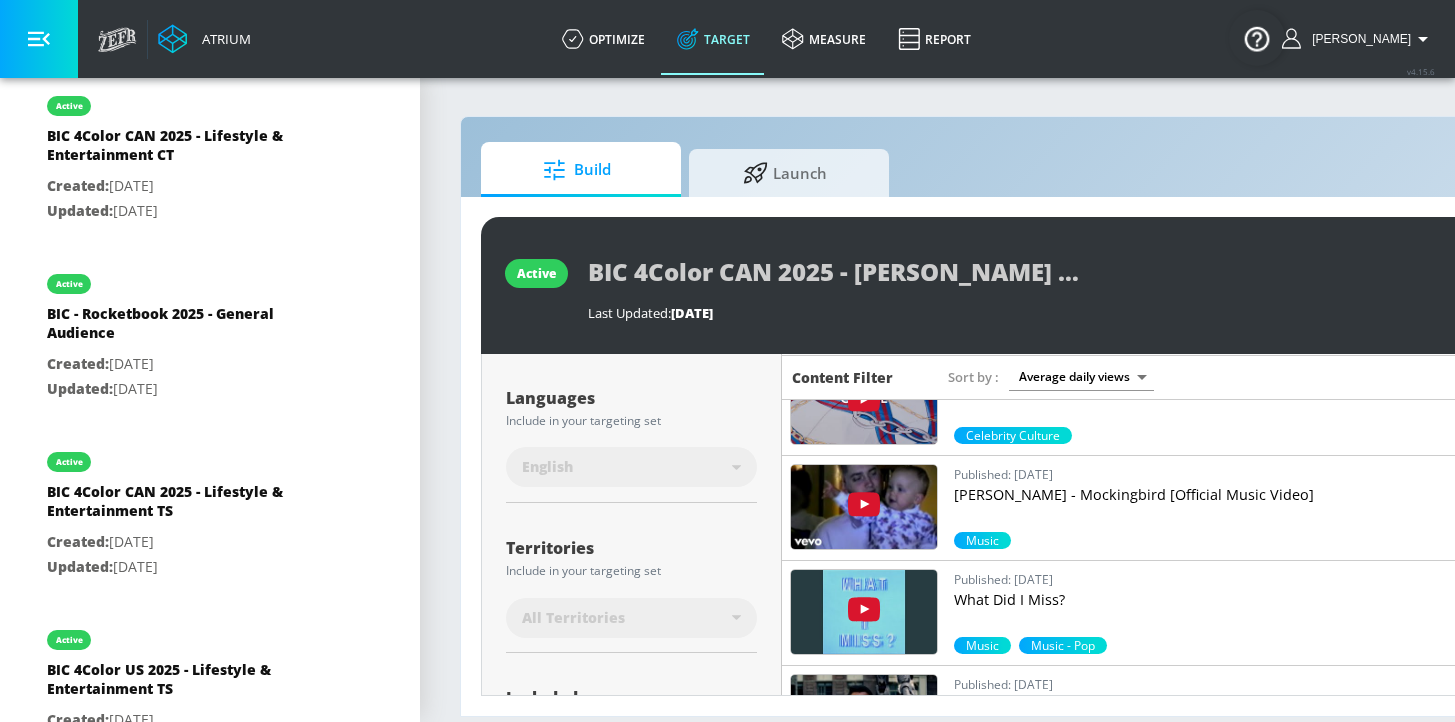 scroll, scrollTop: 1959, scrollLeft: 0, axis: vertical 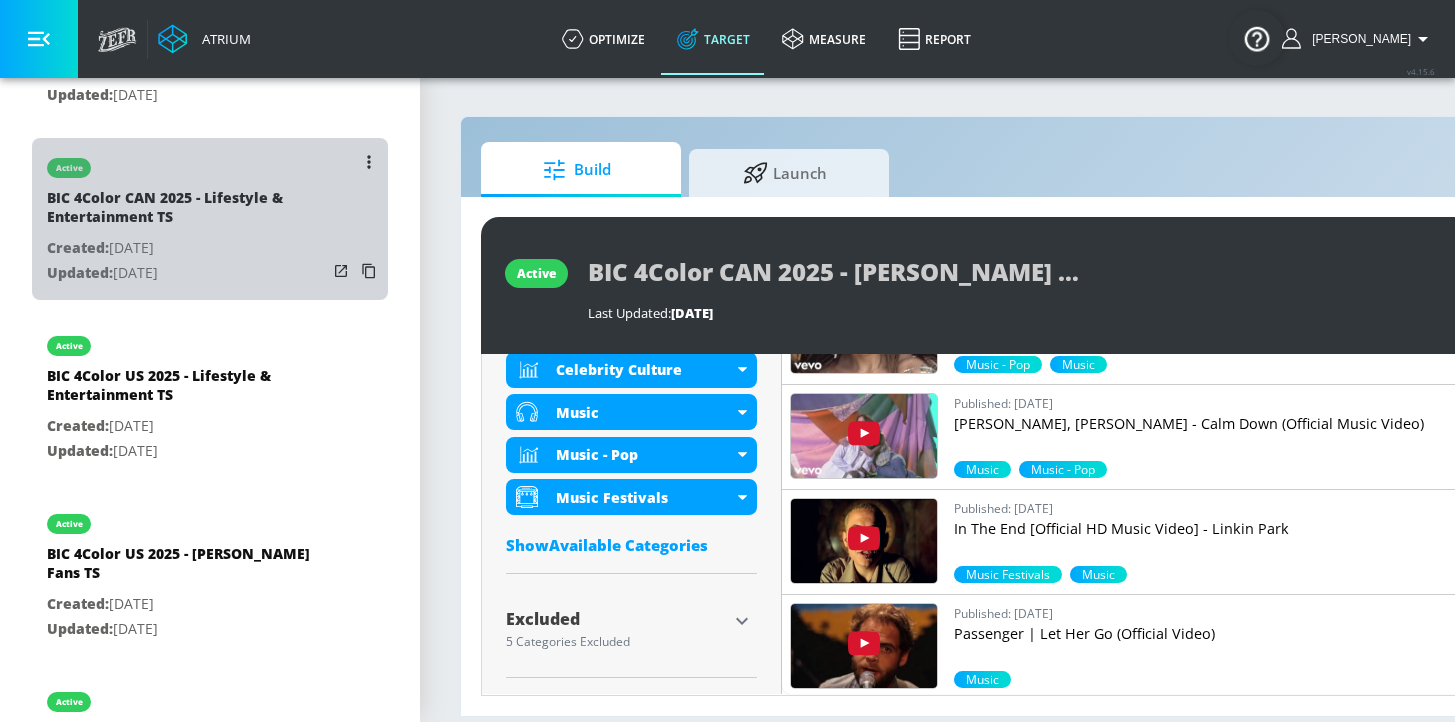 click on "BIC 4Color CAN 2025 - Lifestyle & Entertainment TS" at bounding box center (187, 212) 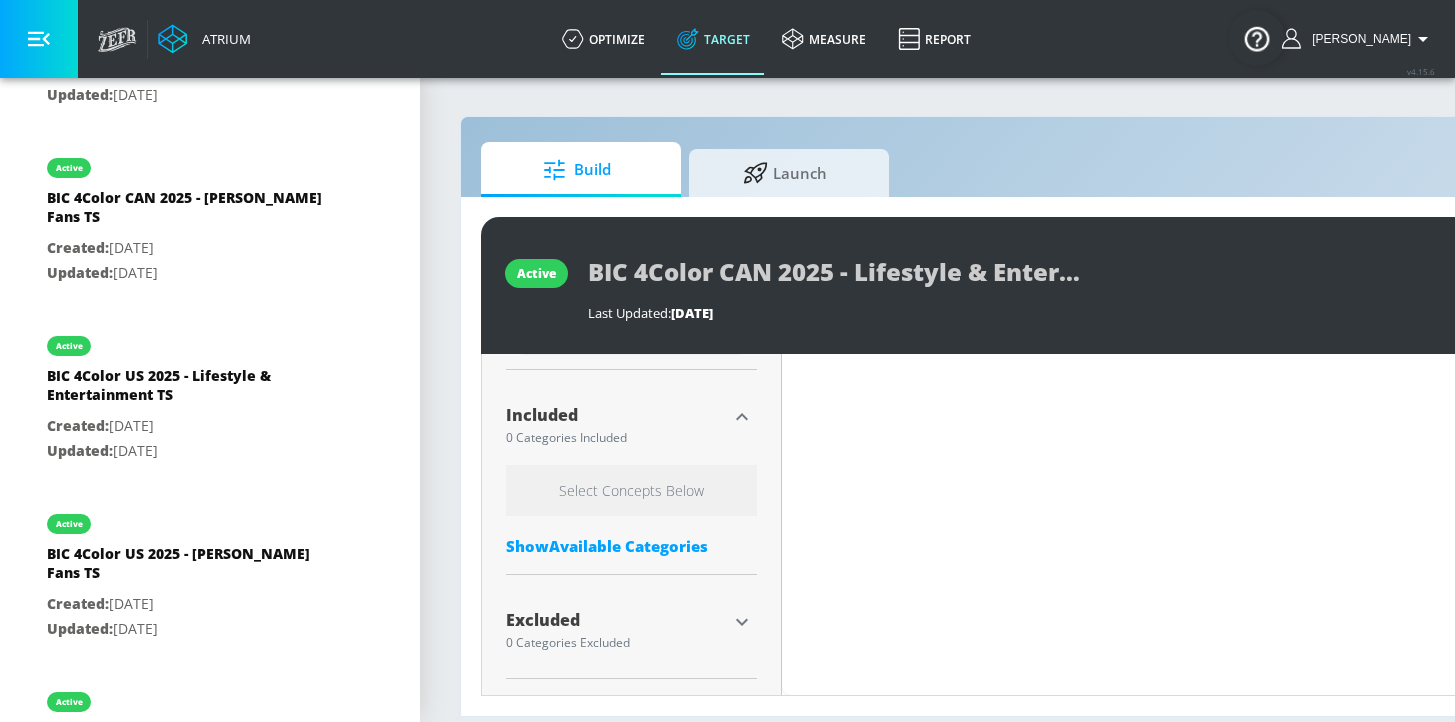 scroll, scrollTop: 502, scrollLeft: 0, axis: vertical 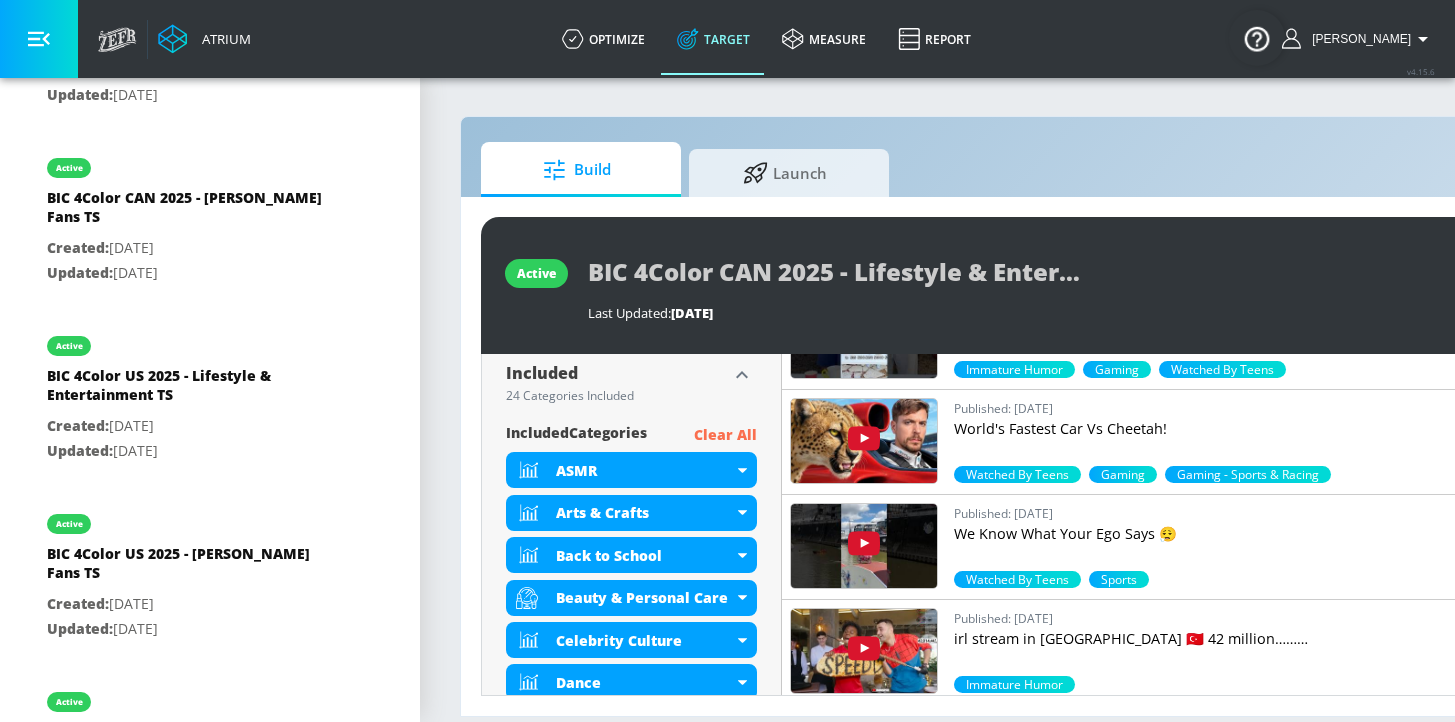 click on "World's Fastest Car Vs Cheetah!" at bounding box center (1203, 429) 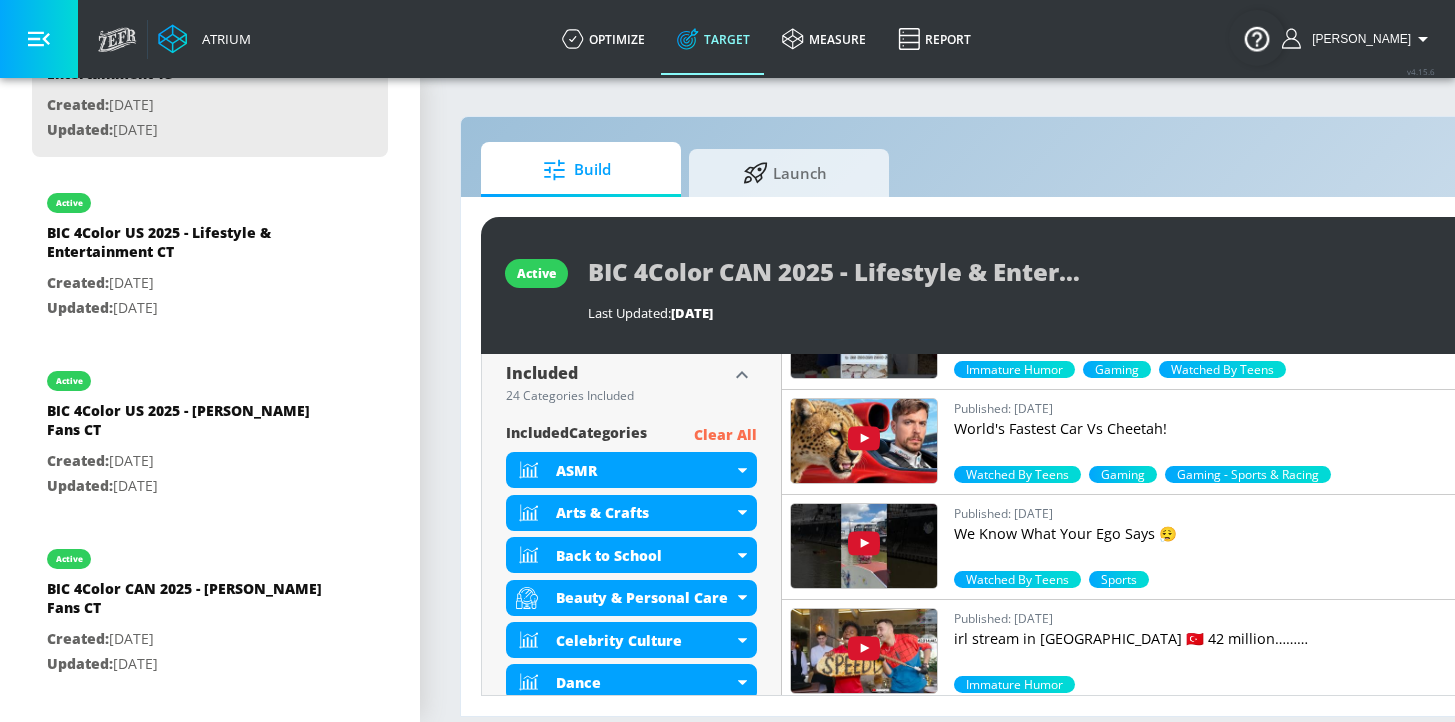 scroll, scrollTop: 0, scrollLeft: 0, axis: both 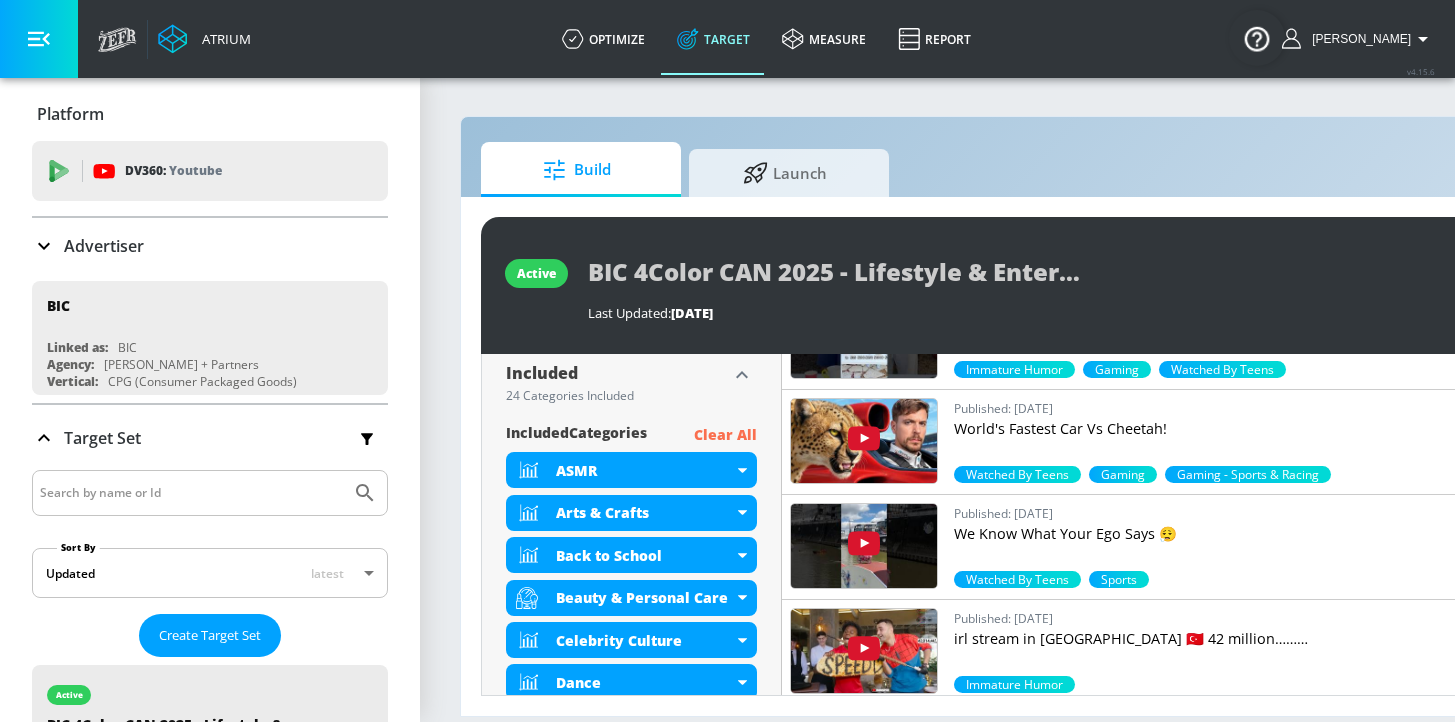 click on "Advertiser" at bounding box center (104, 246) 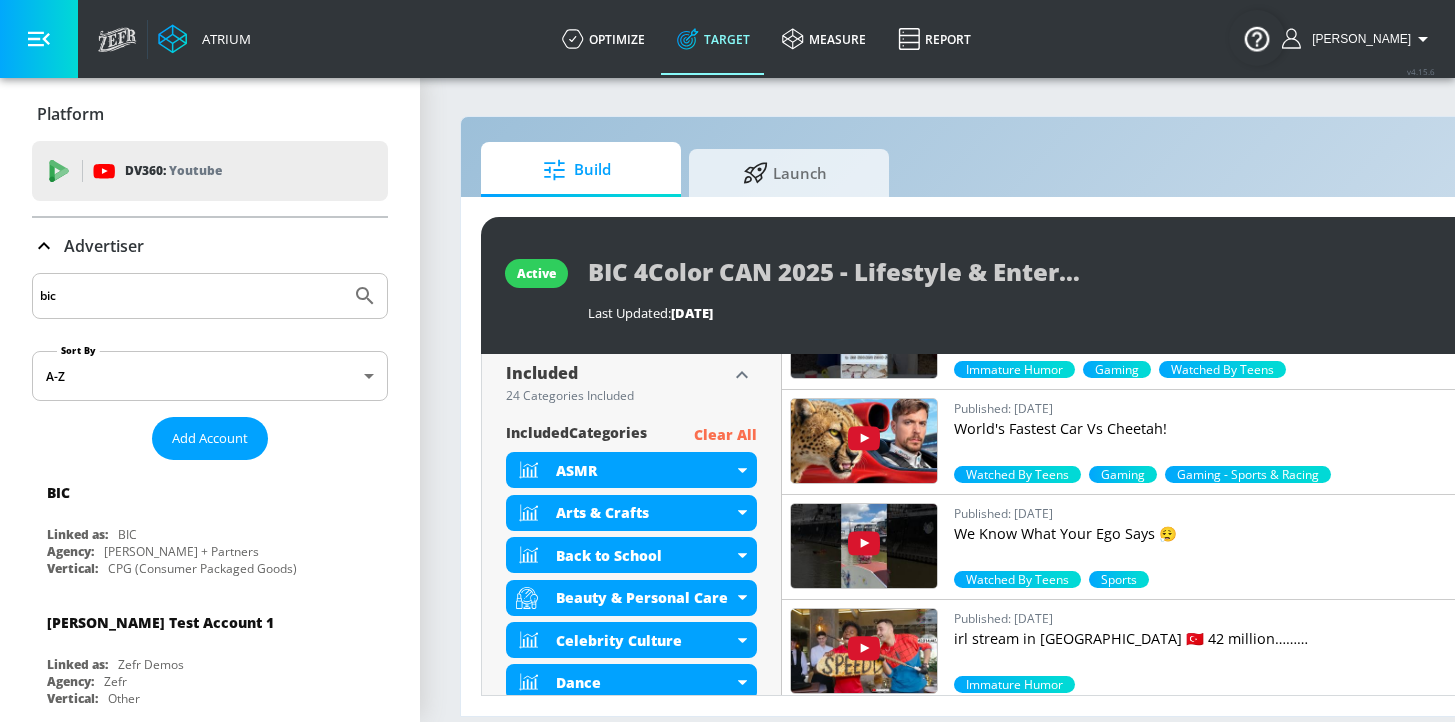 click on "bic" at bounding box center (210, 296) 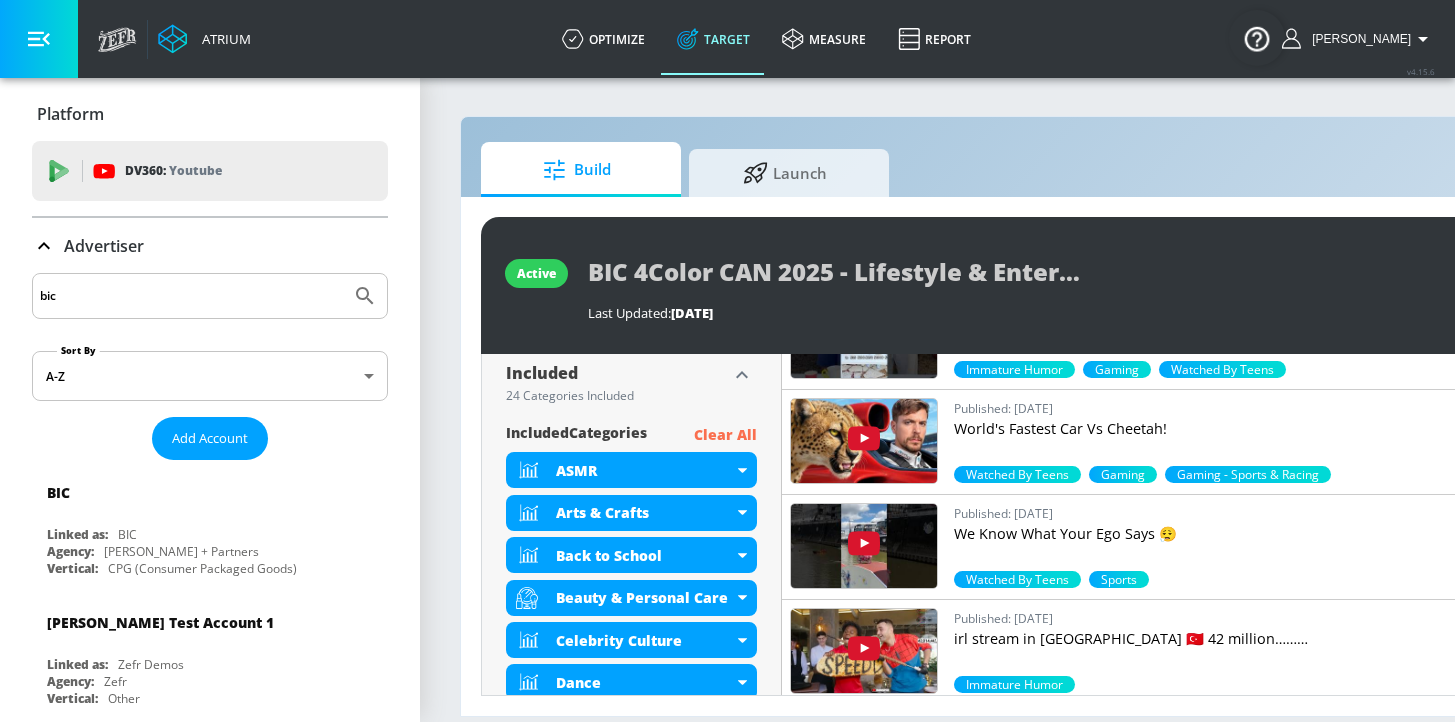 drag, startPoint x: 117, startPoint y: 302, endPoint x: 15, endPoint y: 242, distance: 118.3385 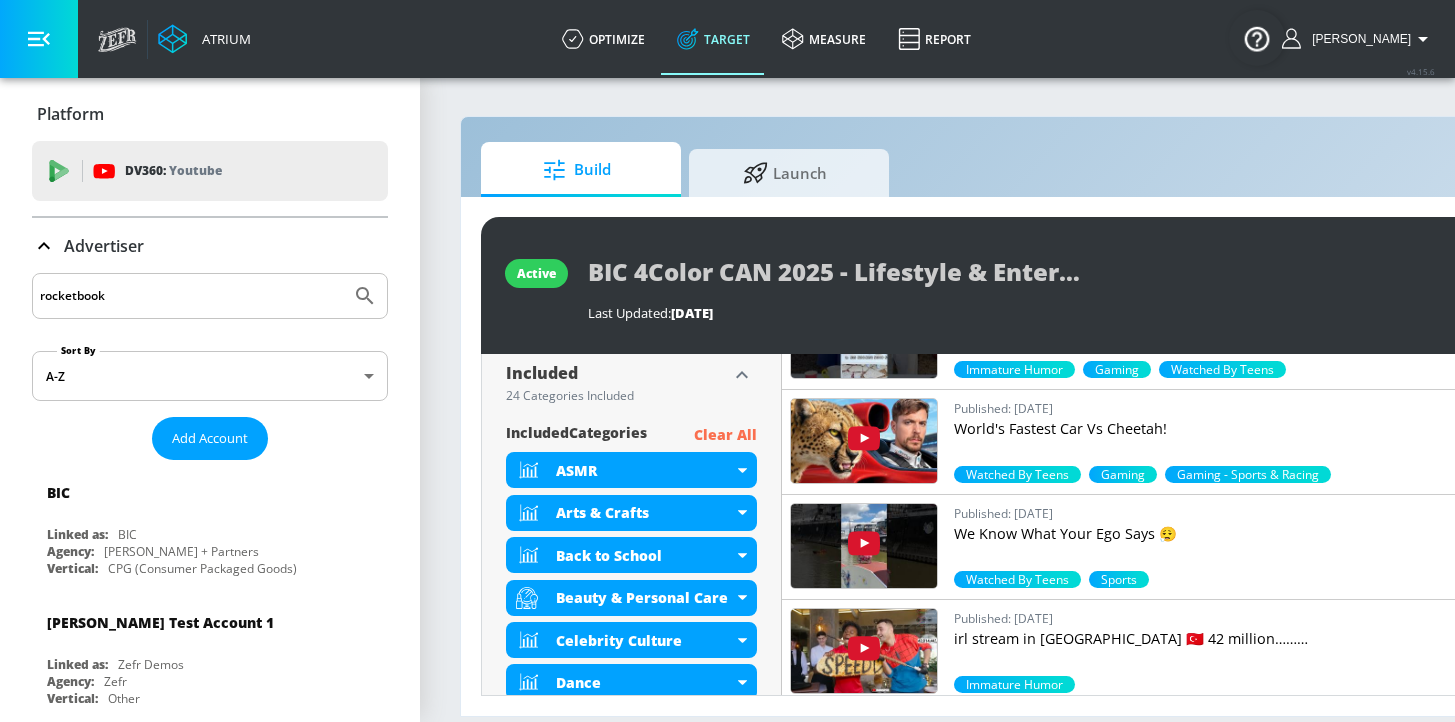 type on "rocketbook" 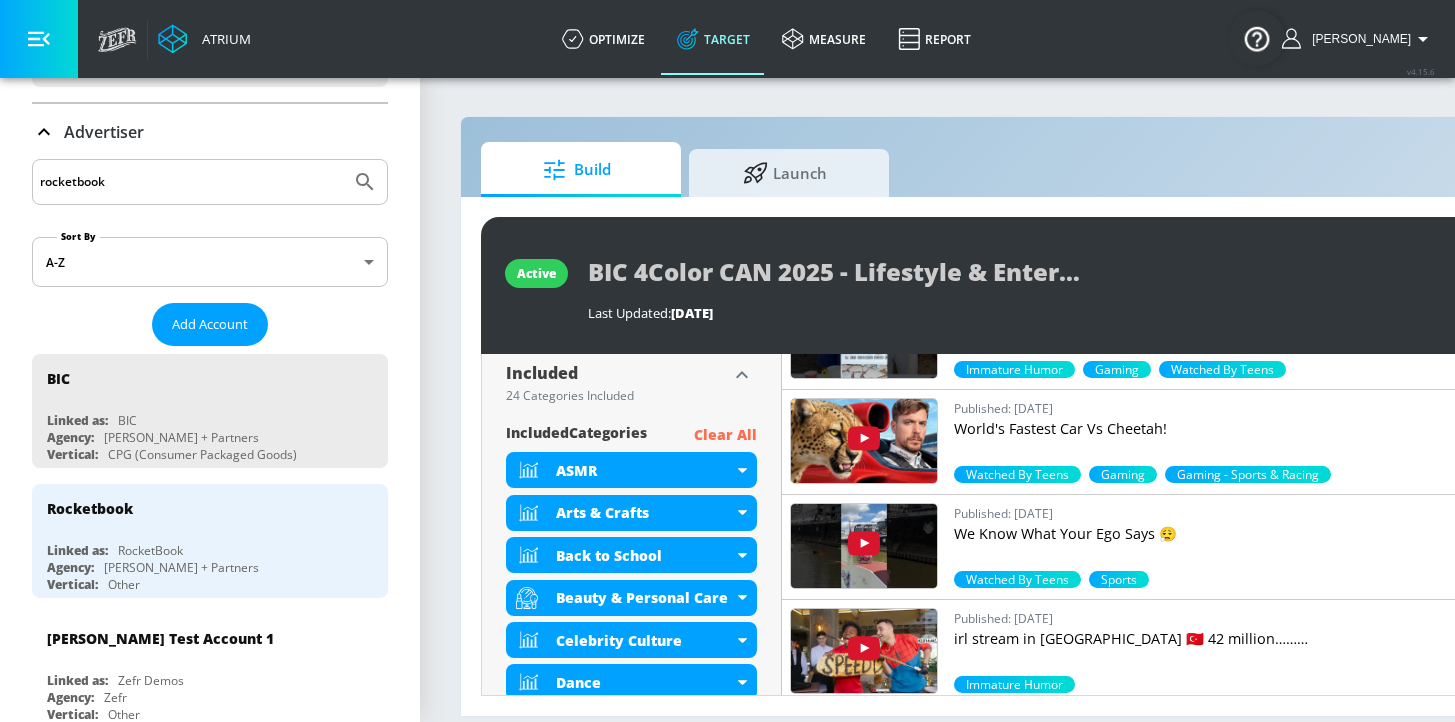 scroll, scrollTop: 115, scrollLeft: 0, axis: vertical 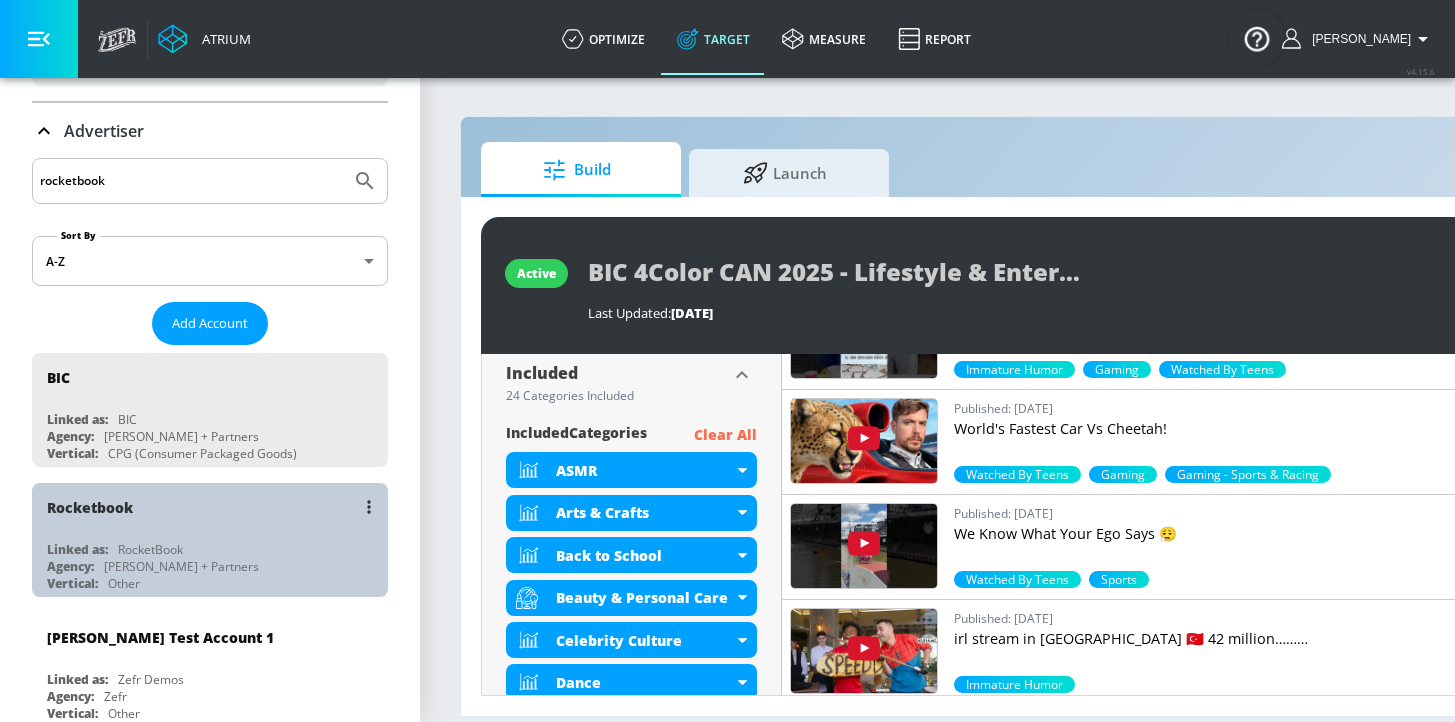 click on "Rocketbook" at bounding box center [215, 507] 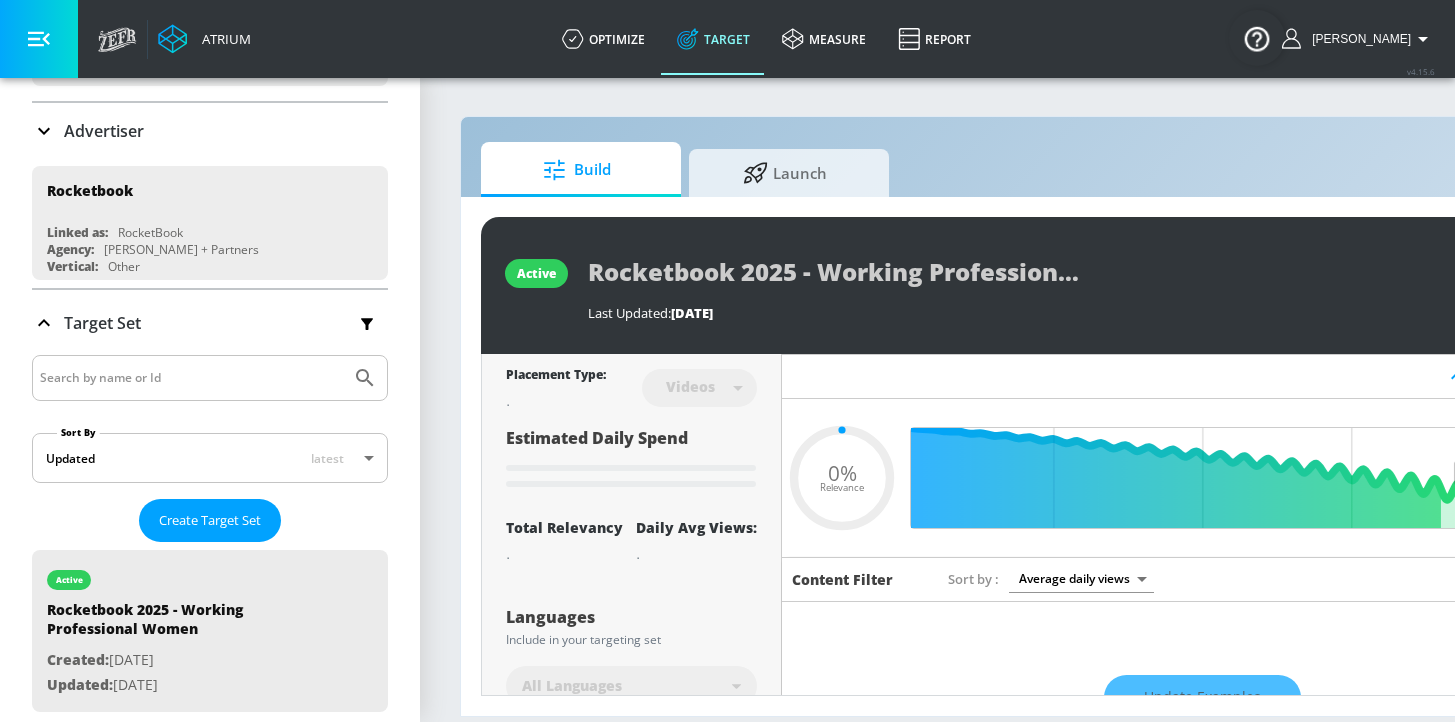 type on "0.5" 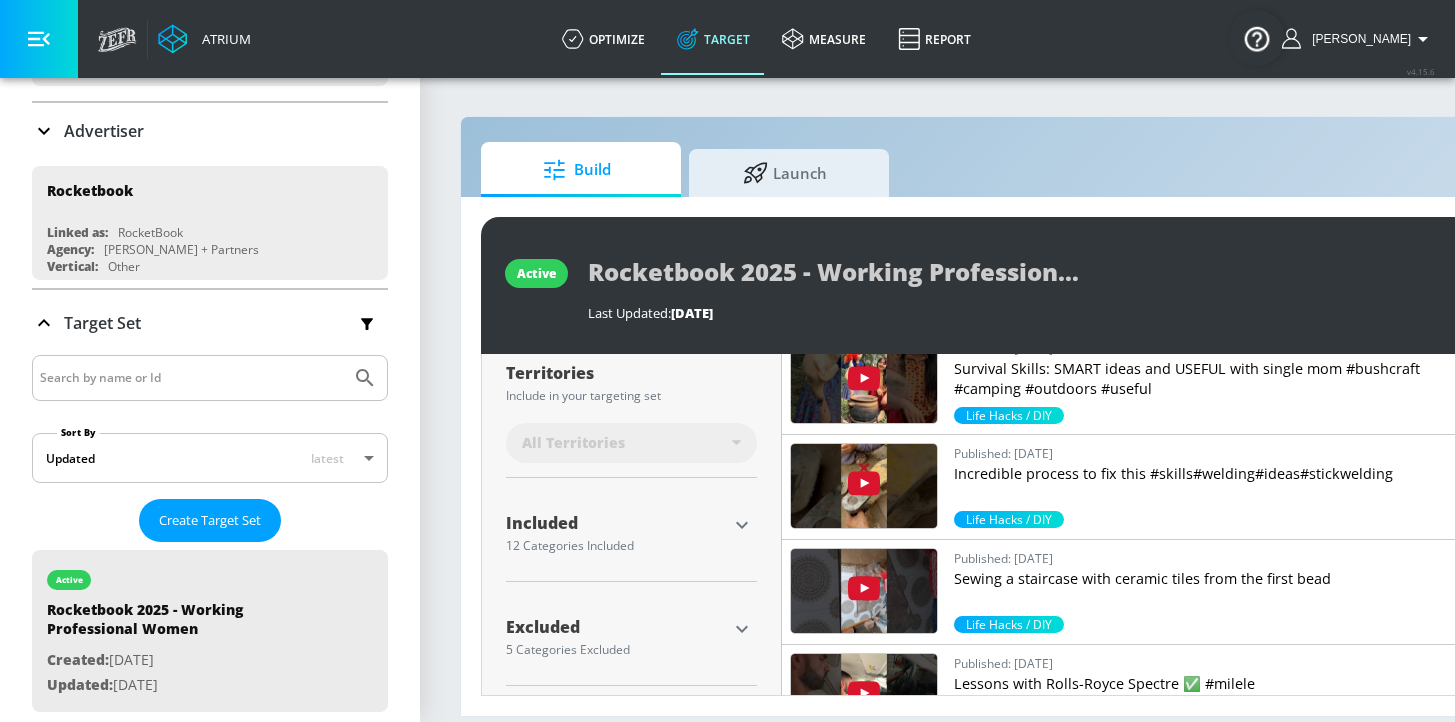 scroll, scrollTop: 384, scrollLeft: 0, axis: vertical 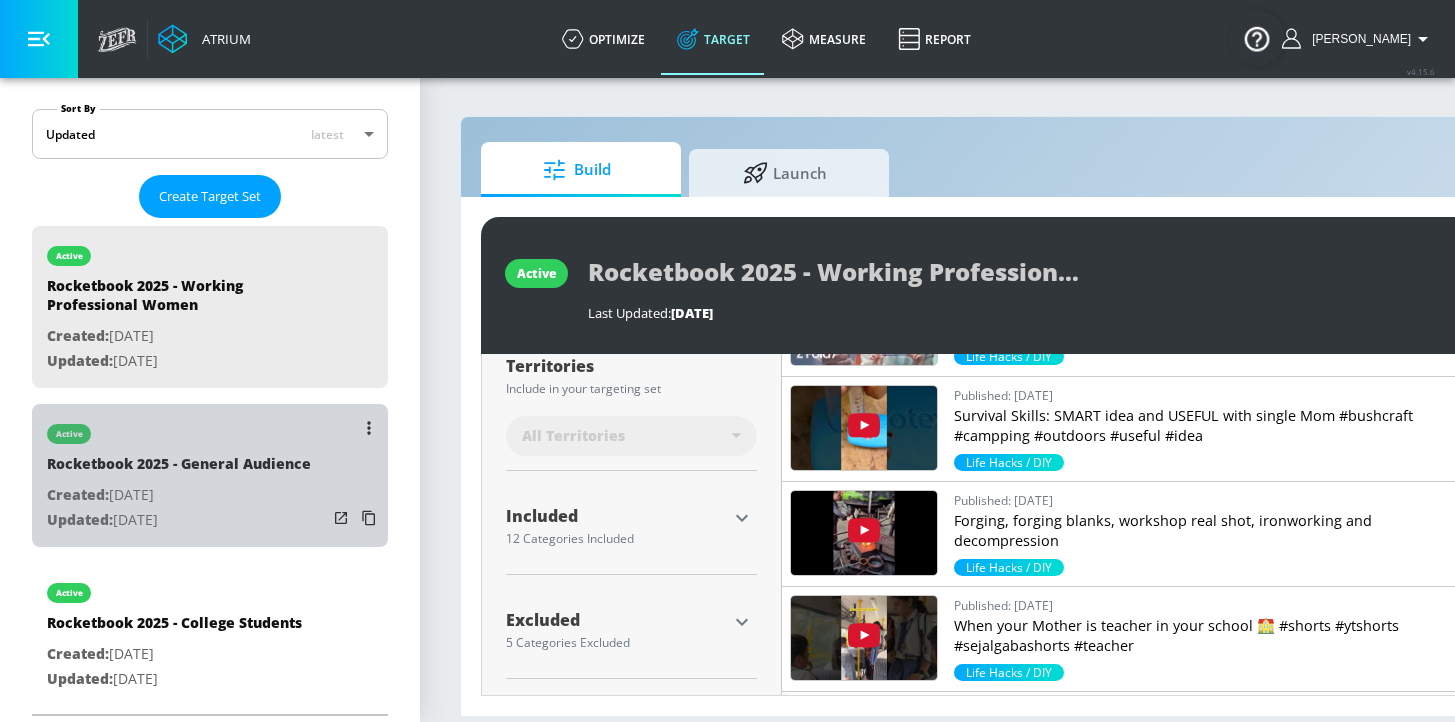 click on "Created:  [DATE]" at bounding box center [179, 495] 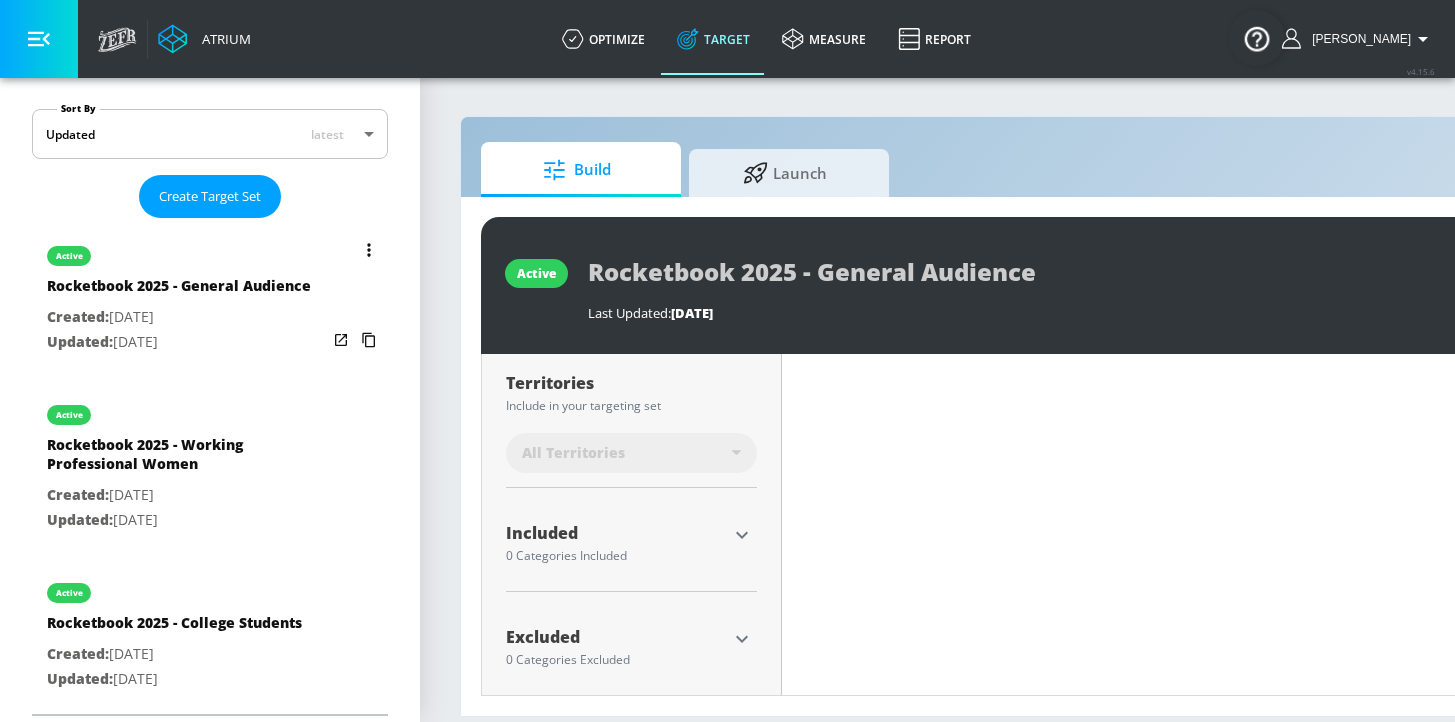 scroll, scrollTop: 401, scrollLeft: 0, axis: vertical 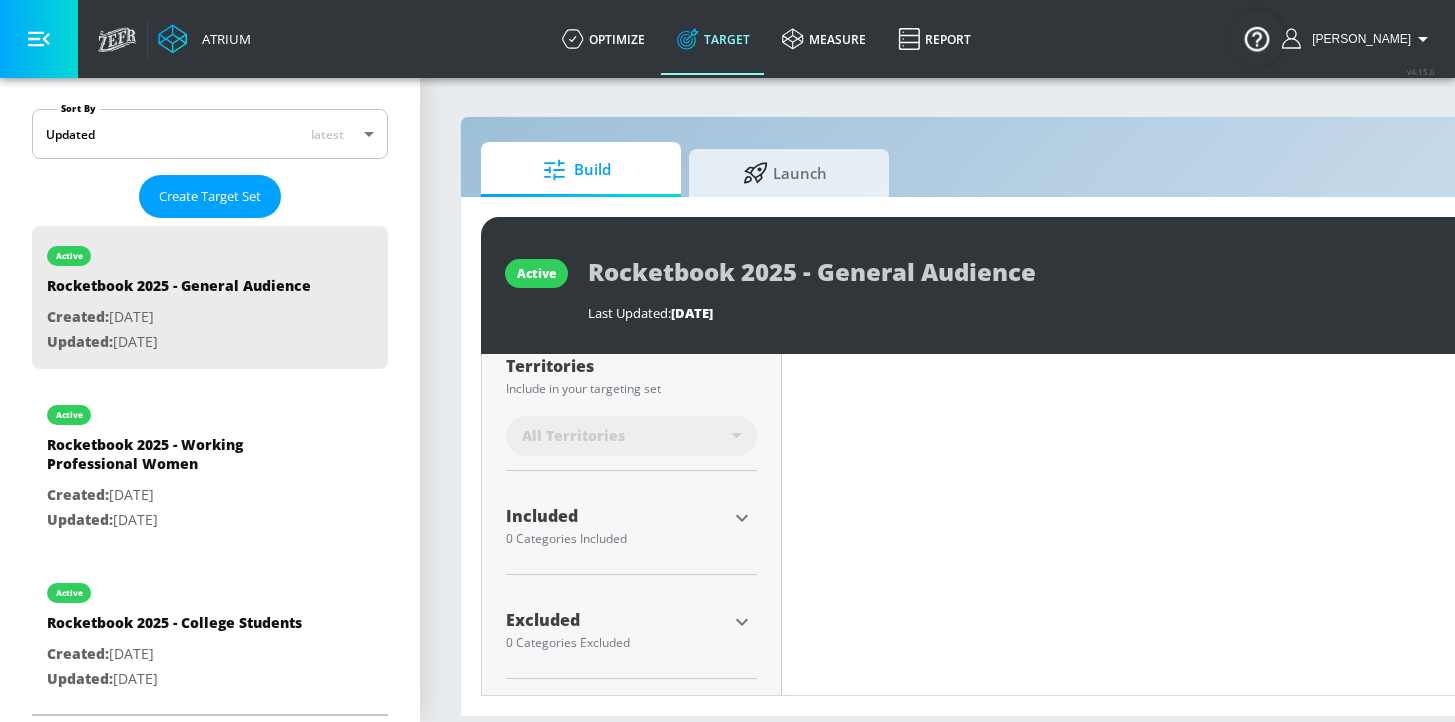 type on "0.5" 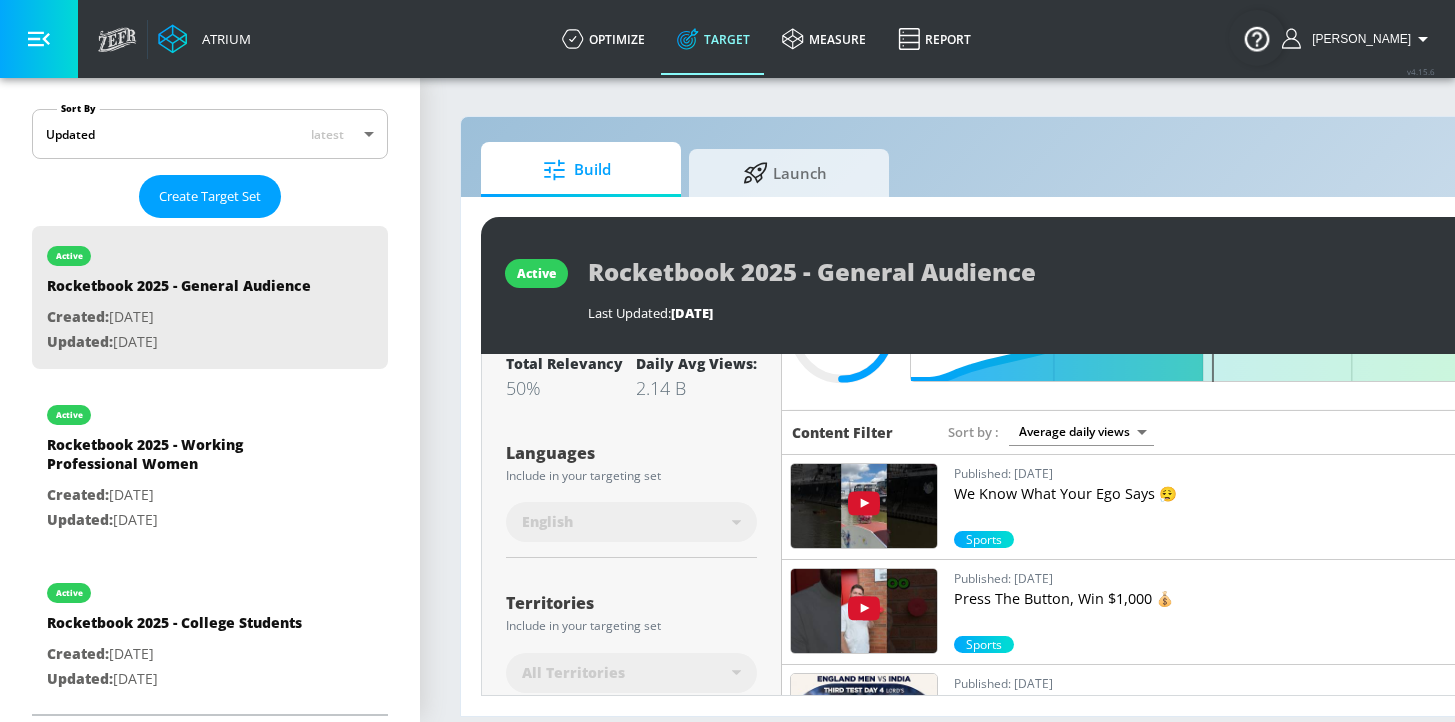 scroll, scrollTop: 145, scrollLeft: 0, axis: vertical 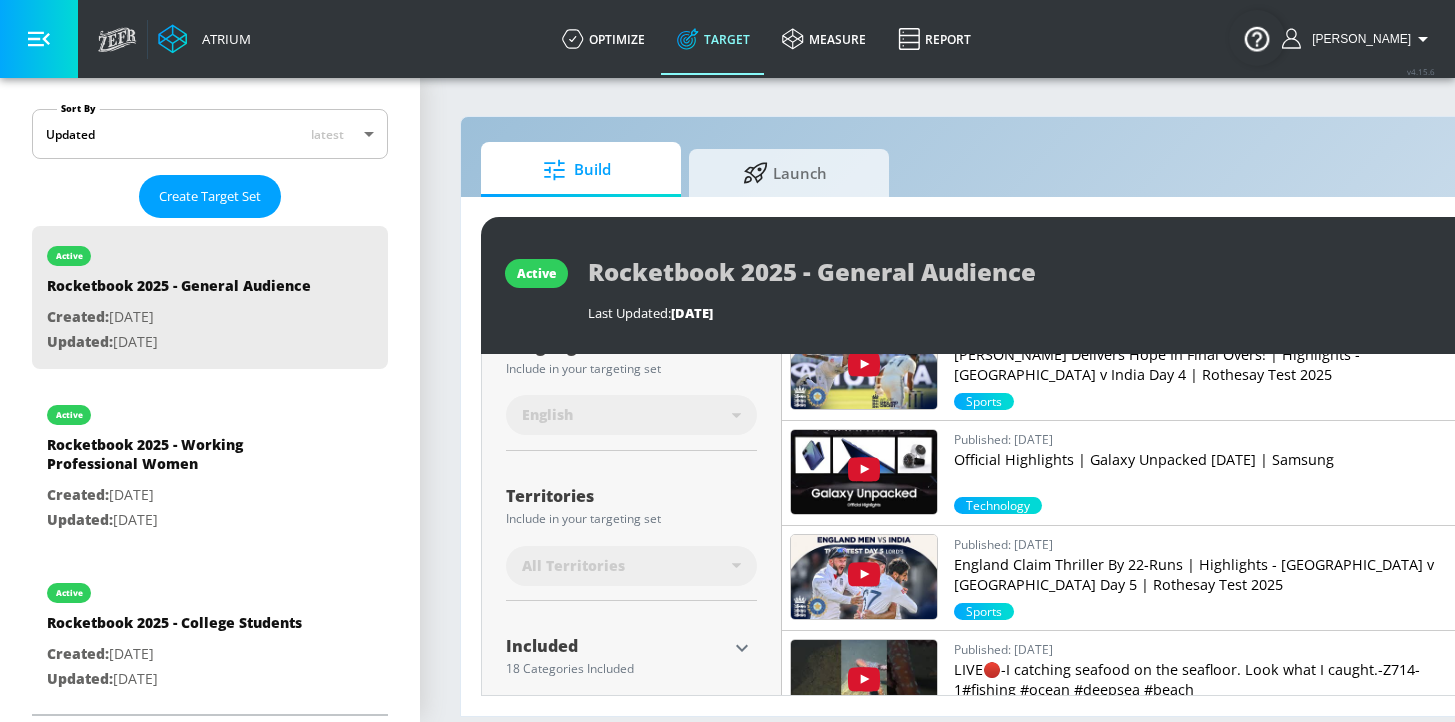 click on "Official Highlights | Galaxy Unpacked [DATE] | Samsung" at bounding box center (1203, 460) 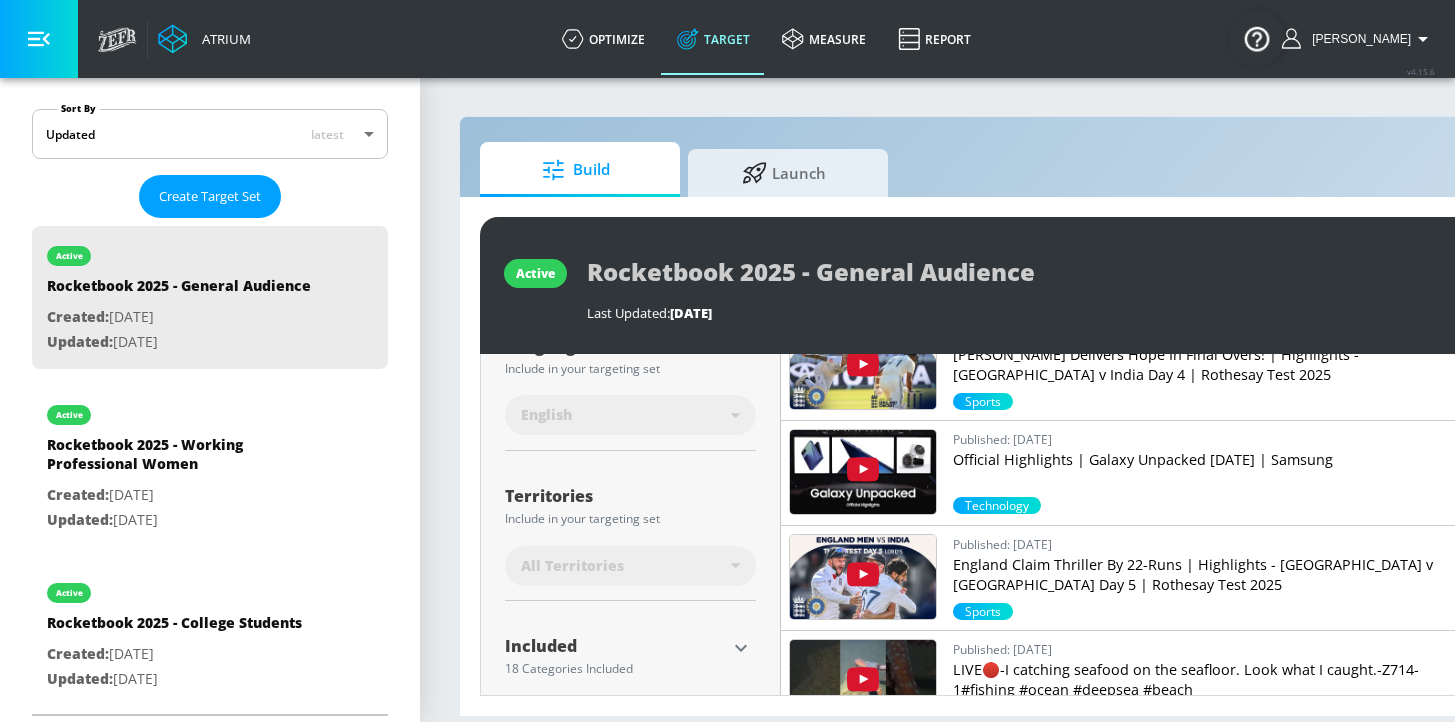 scroll, scrollTop: 0, scrollLeft: 3, axis: horizontal 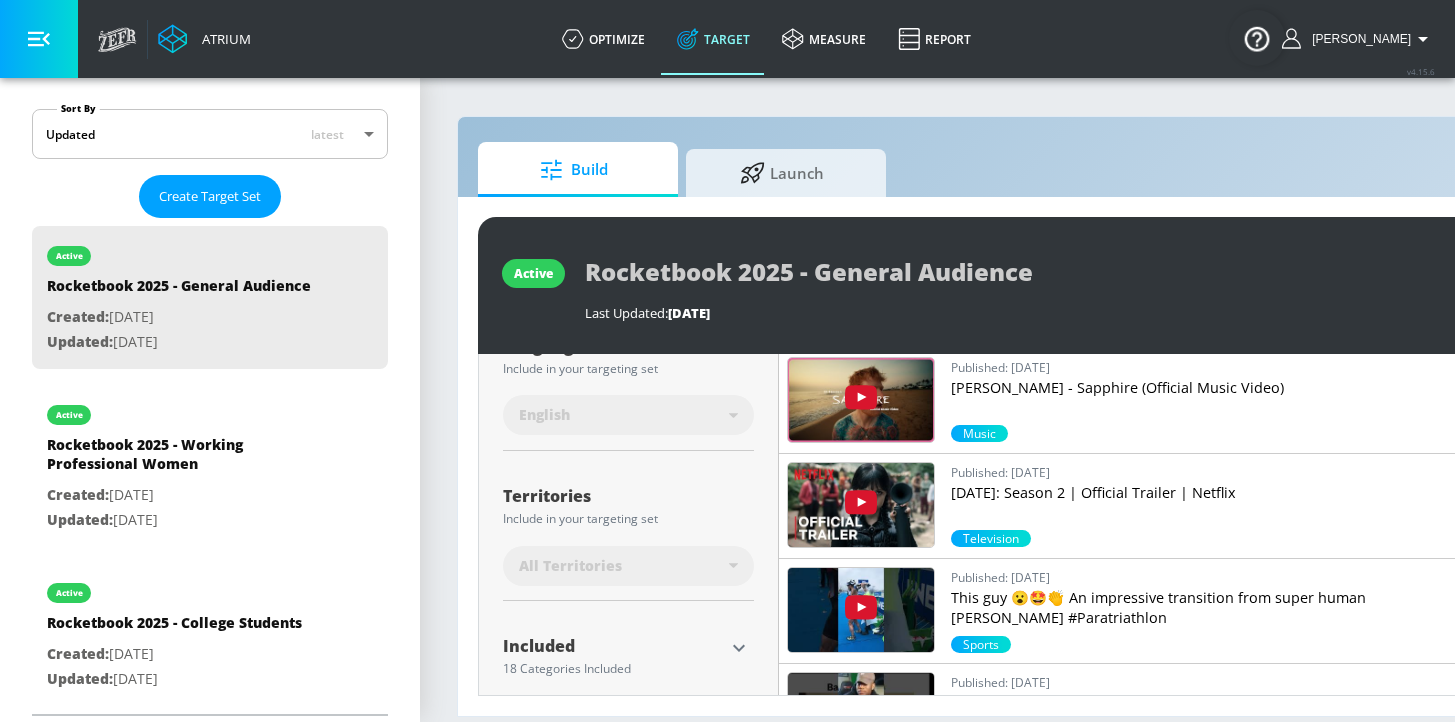 click on "[DATE]: Season 2 | Official Trailer | Netflix" at bounding box center (1200, 493) 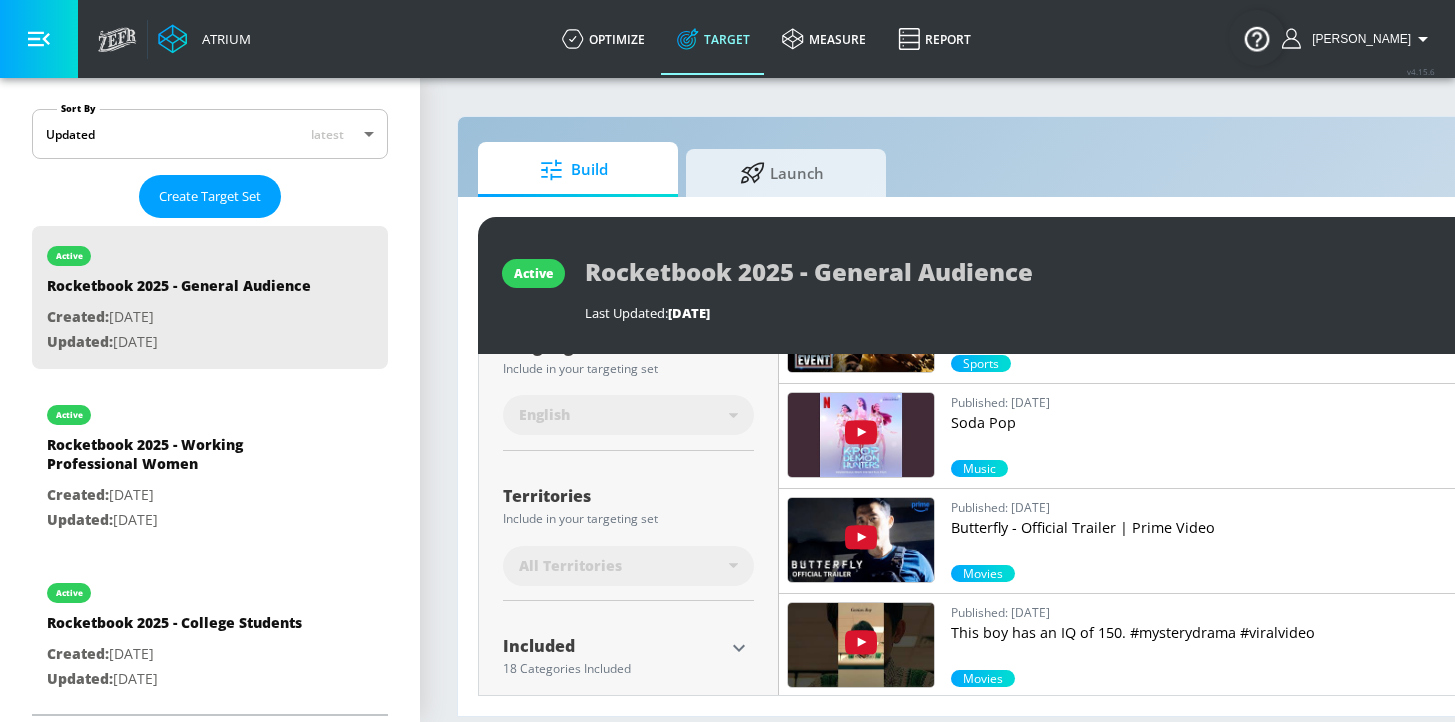 scroll, scrollTop: 4695, scrollLeft: 0, axis: vertical 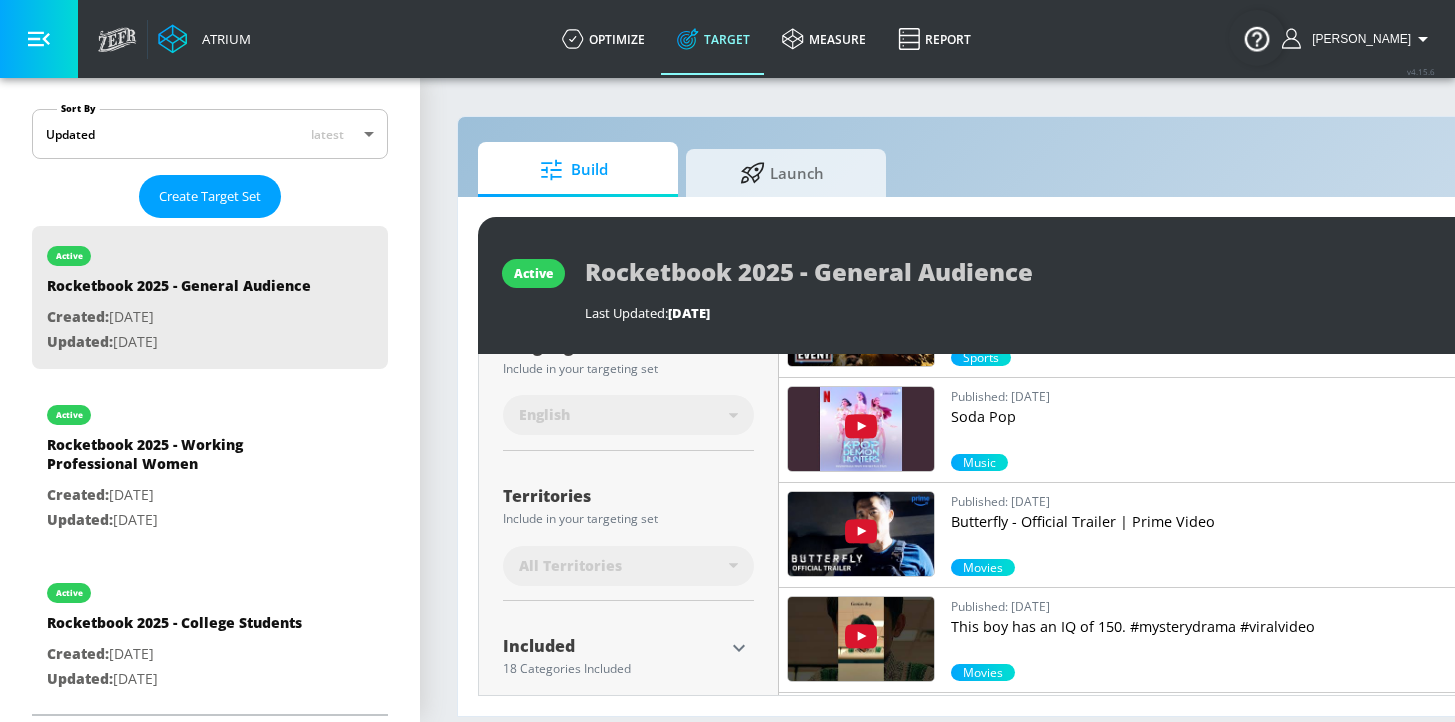 click on "Butterfly - Official Trailer | Prime Video" at bounding box center (1200, 522) 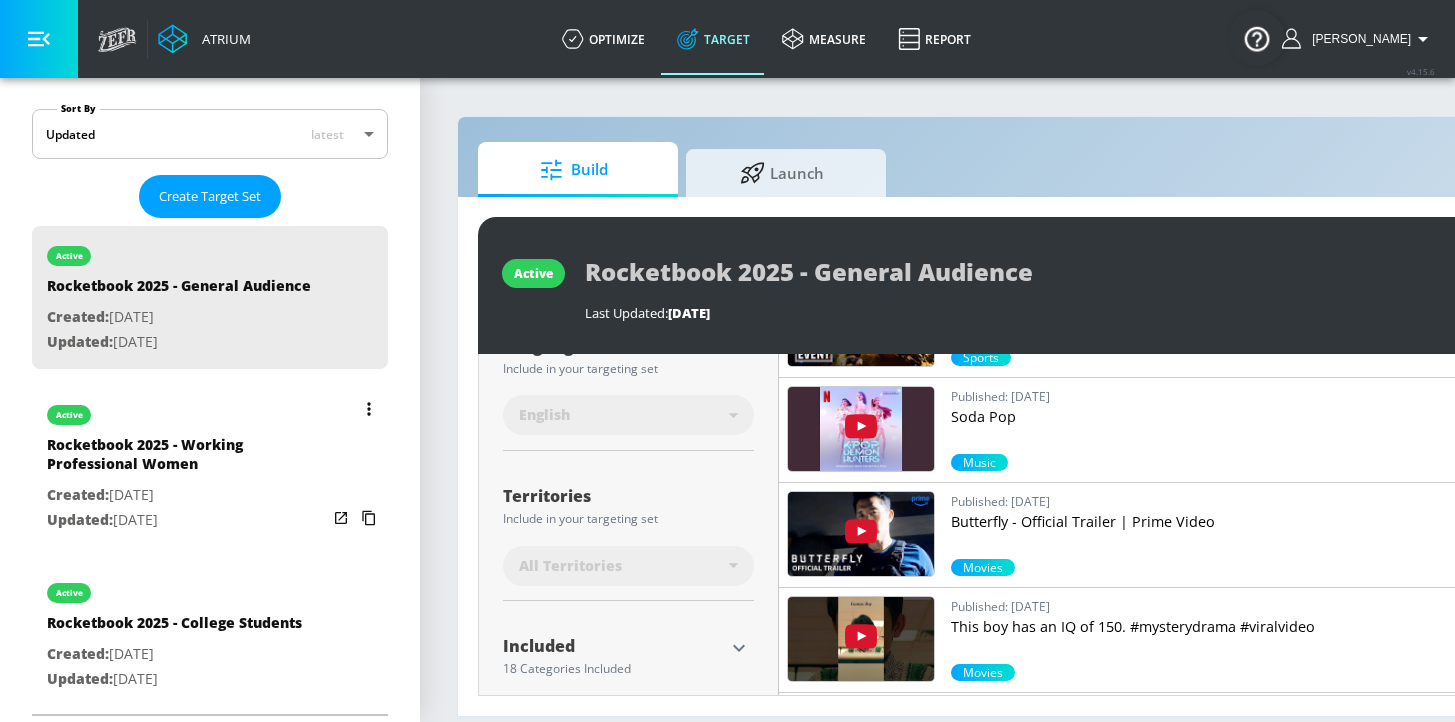 click on "Updated:  [DATE]" at bounding box center (187, 520) 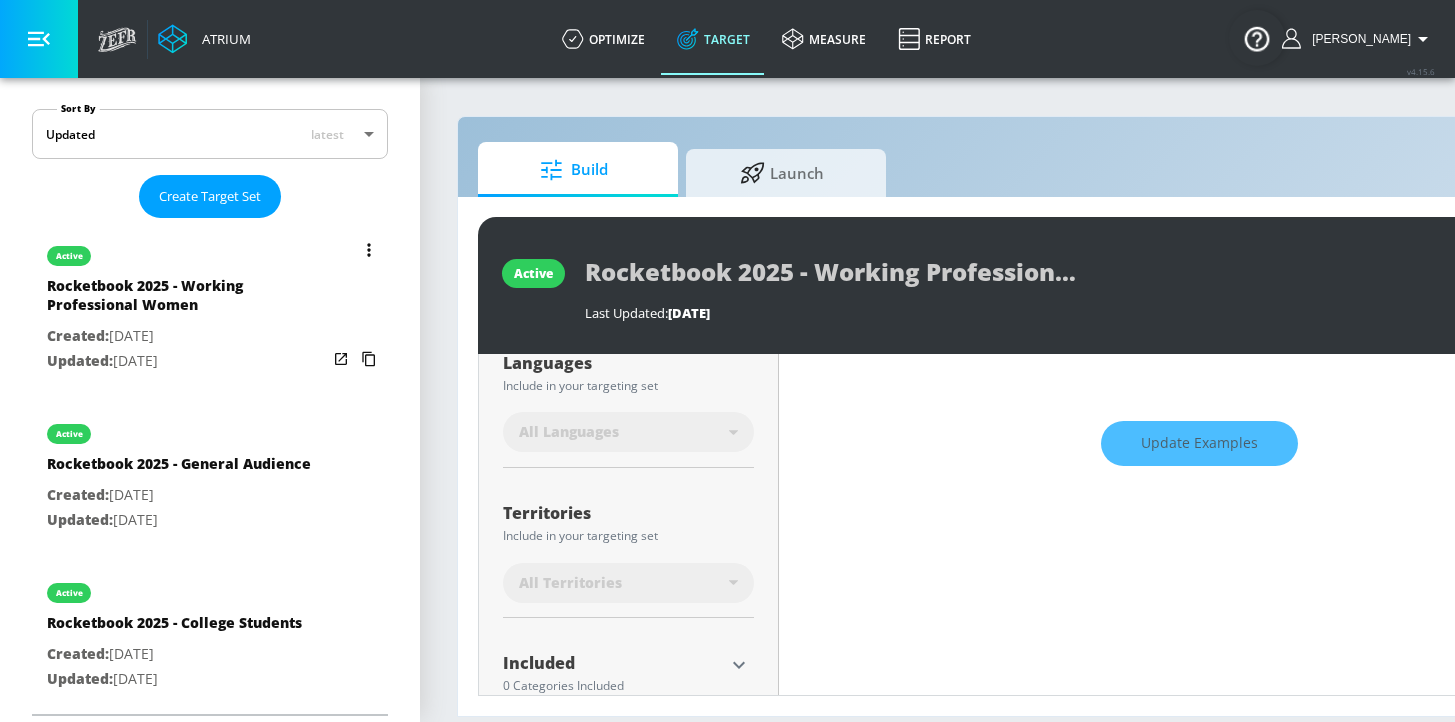 scroll, scrollTop: 0, scrollLeft: 0, axis: both 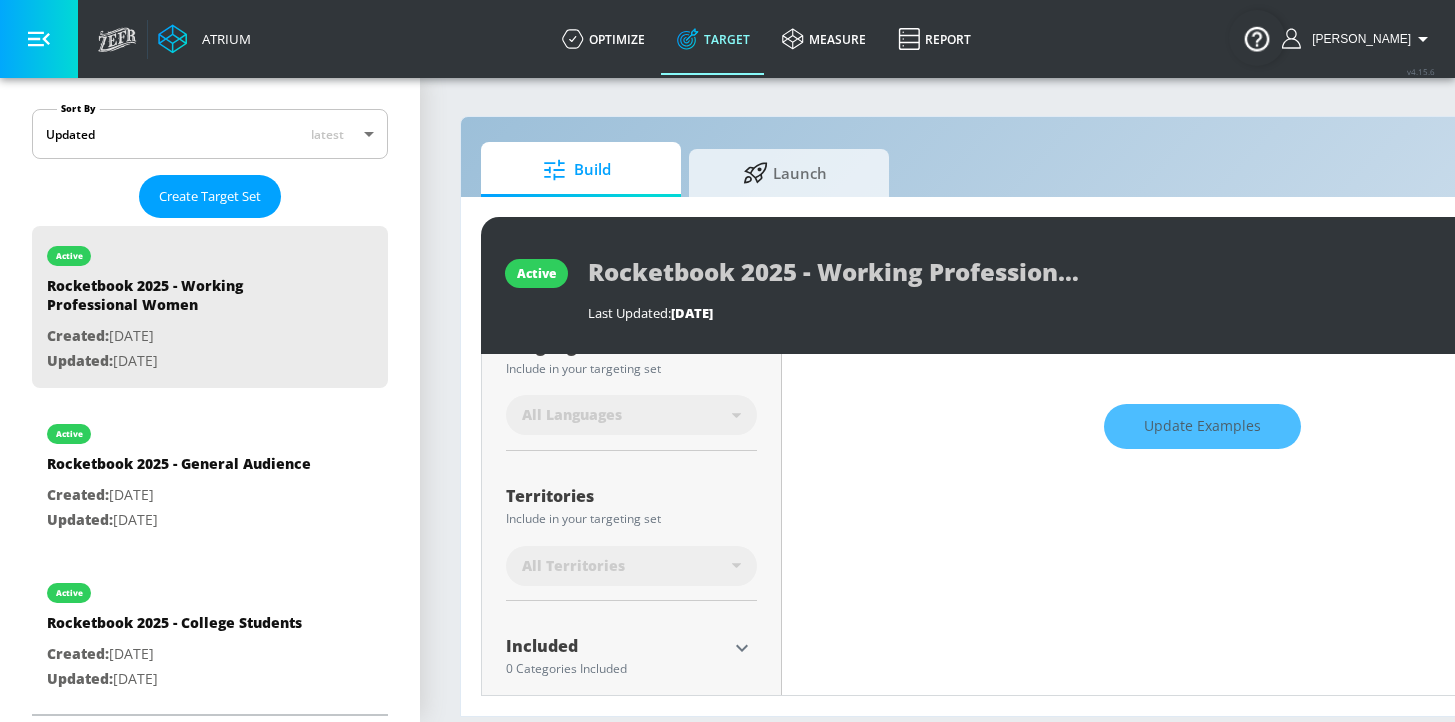 click on "Update Examples" at bounding box center (1202, 427) 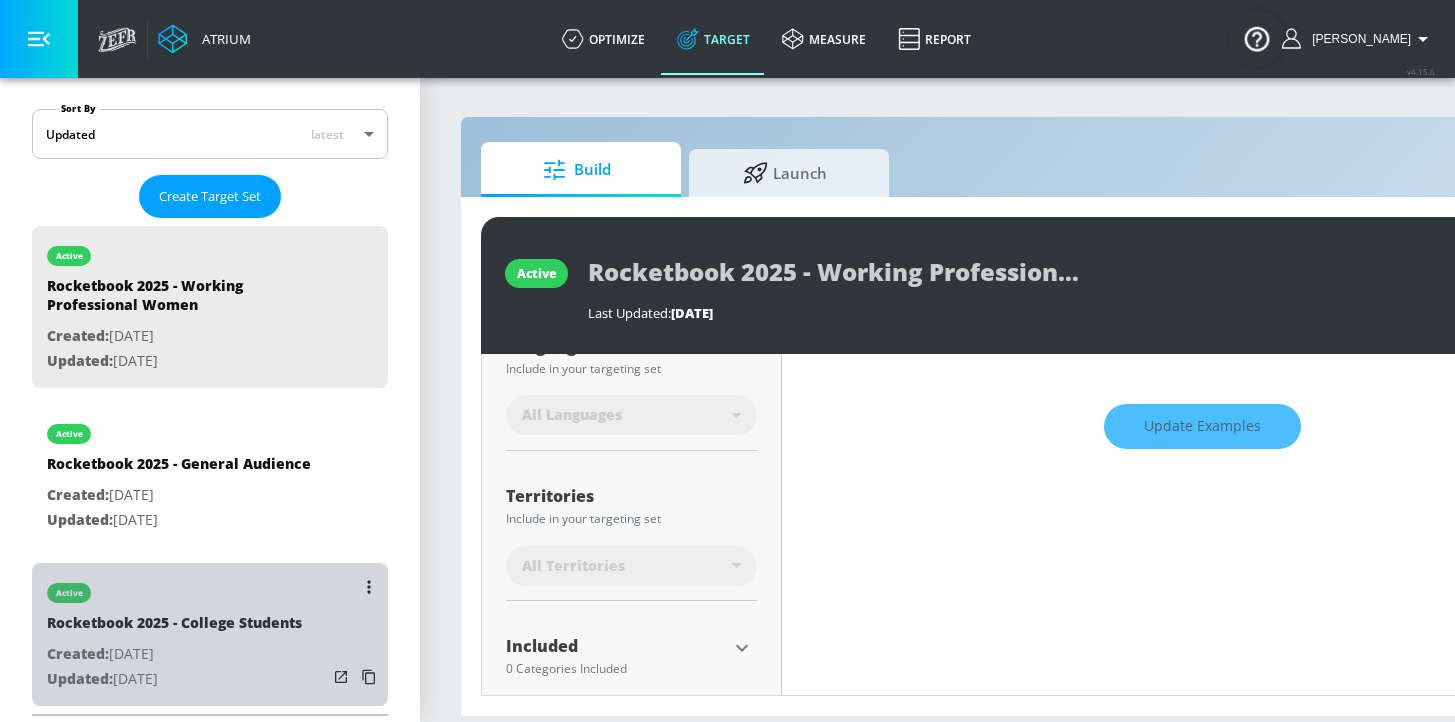 click on "Updated:  [DATE]" at bounding box center [174, 679] 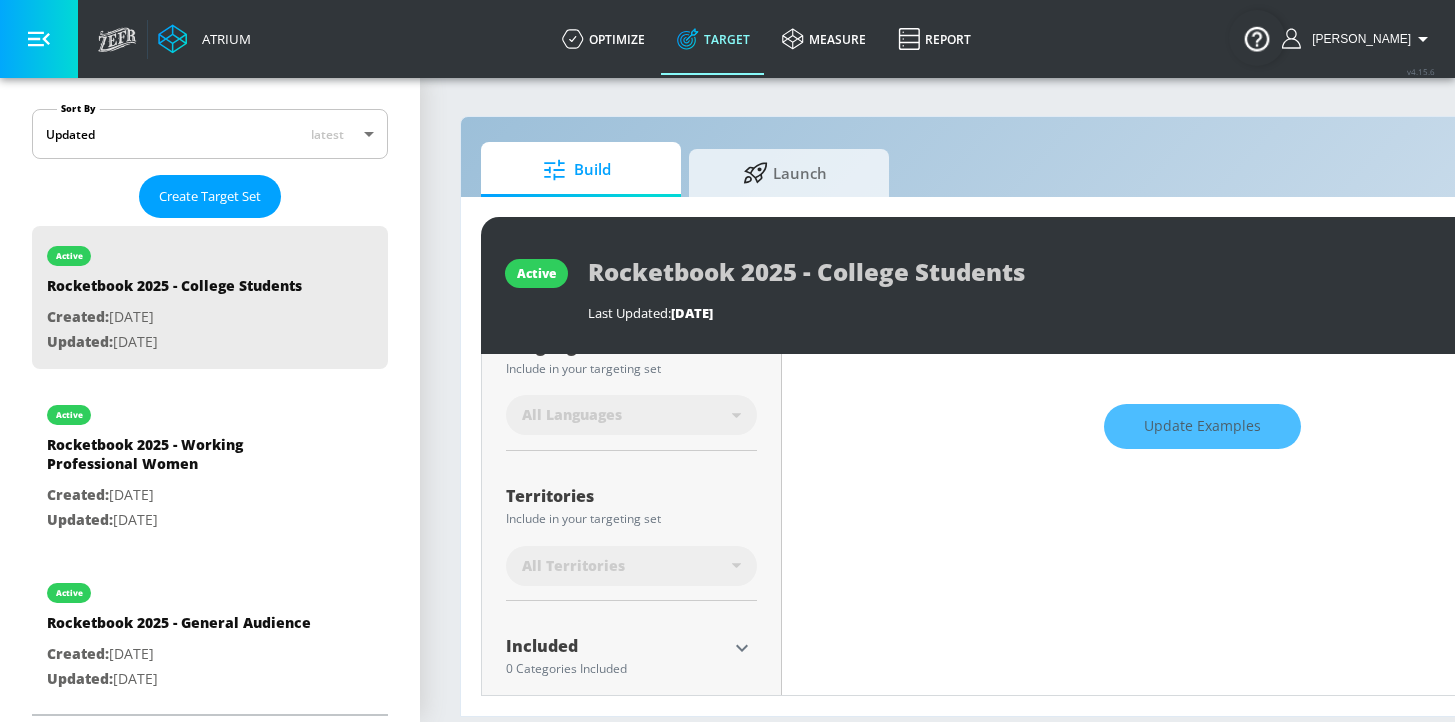 click on "Update Examples" at bounding box center (1202, 427) 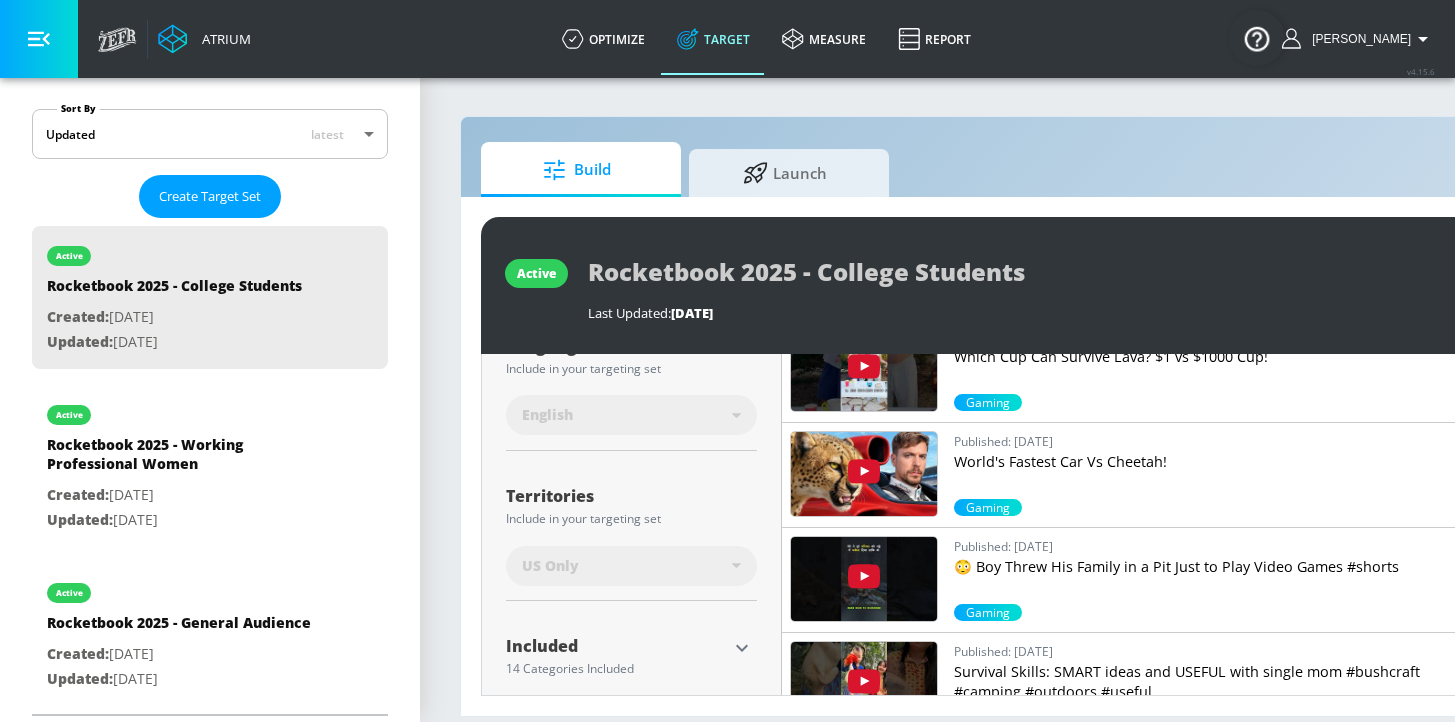 scroll, scrollTop: 0, scrollLeft: 0, axis: both 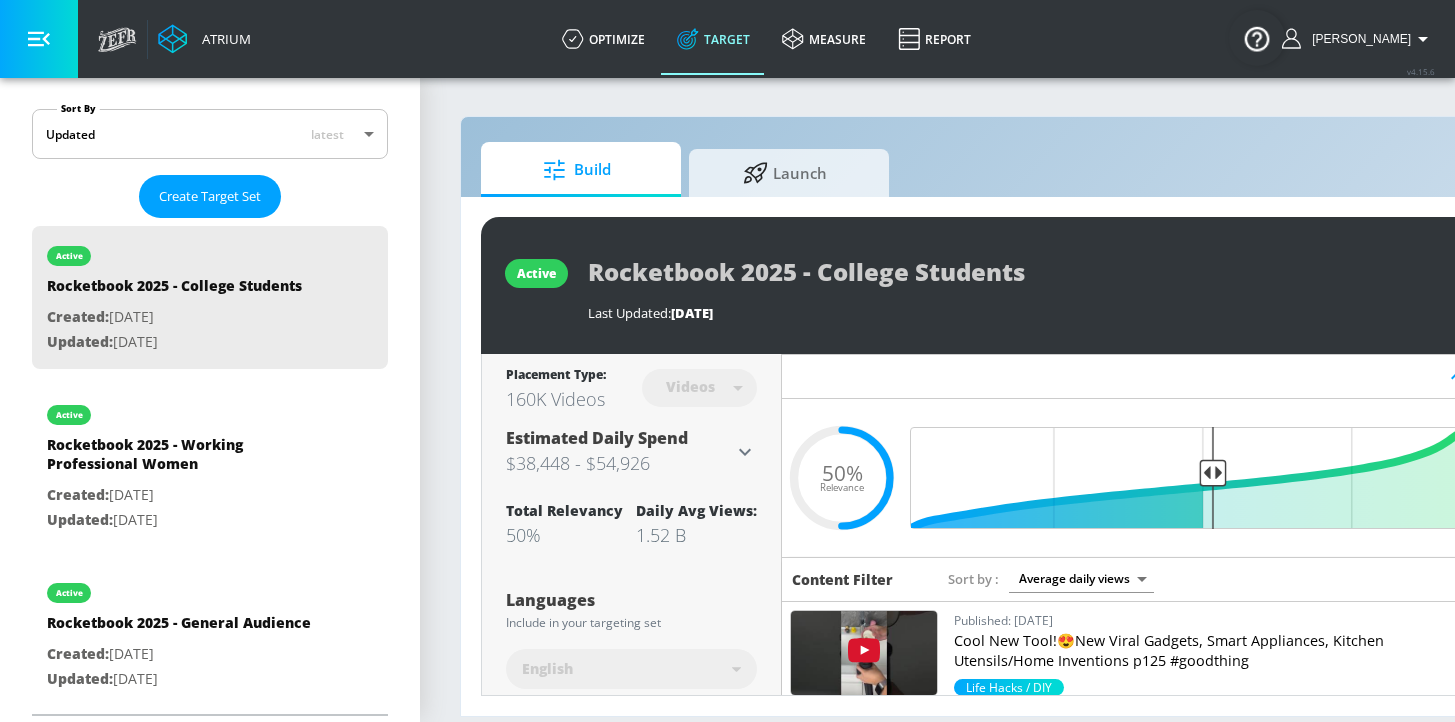 click on "Atrium optimize Target measure Report optimize Target measure Report v 4.15.6 [PERSON_NAME] Platform DV360:   Youtube DV360:   Youtube Advertiser rocketbook Sort By A-Z asc ​ Add Account Rocketbook Linked as: RocketBook Agency: [PERSON_NAME] + Partners Vertical: Other [PERSON_NAME] Test Account 1 Linked as: Zefr Demos Agency: Zefr Vertical: Other KZ Test  Linked as: Zefr Demos Agency: Kaitlin test  Vertical: Other [PERSON_NAME] C Test Account Linked as: Zefr Demos Agency: [PERSON_NAME] Vertical: CPG (Consumer Packaged Goods) alicyn test Linked as: Zefr Demos Agency: alicyn test Vertical: Healthcare Parry Test Linked as: Zefr Demos Agency: Parry Test Vertical: Music [PERSON_NAME] Account Linked as: Zefr Demos Agency: [PERSON_NAME] Agency Vertical: Fashion [PERSON_NAME] TEST Linked as: Zefr Demos Agency: [PERSON_NAME] TEST Vertical: Other Test Linked as: Zefr Demos Agency: Test Vertical: Travel Shaq Test Account Linked as: Zefr Demos Agency: Zefr Vertical: Software Benz TEST Linked as: Zefr Demos Agency: ZEFR Vertical: Other Rawan Test Linked as: PHD" at bounding box center (727, 361) 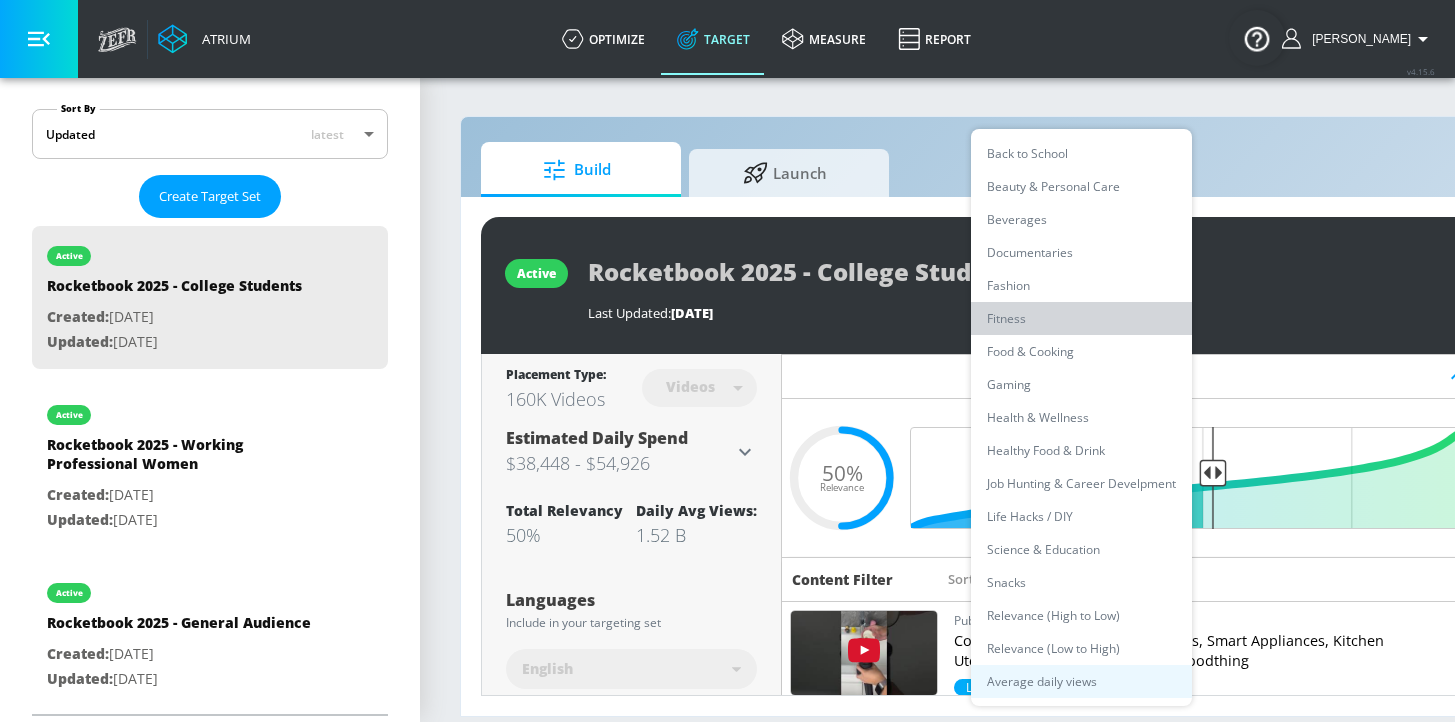click on "Fitness" at bounding box center (1081, 318) 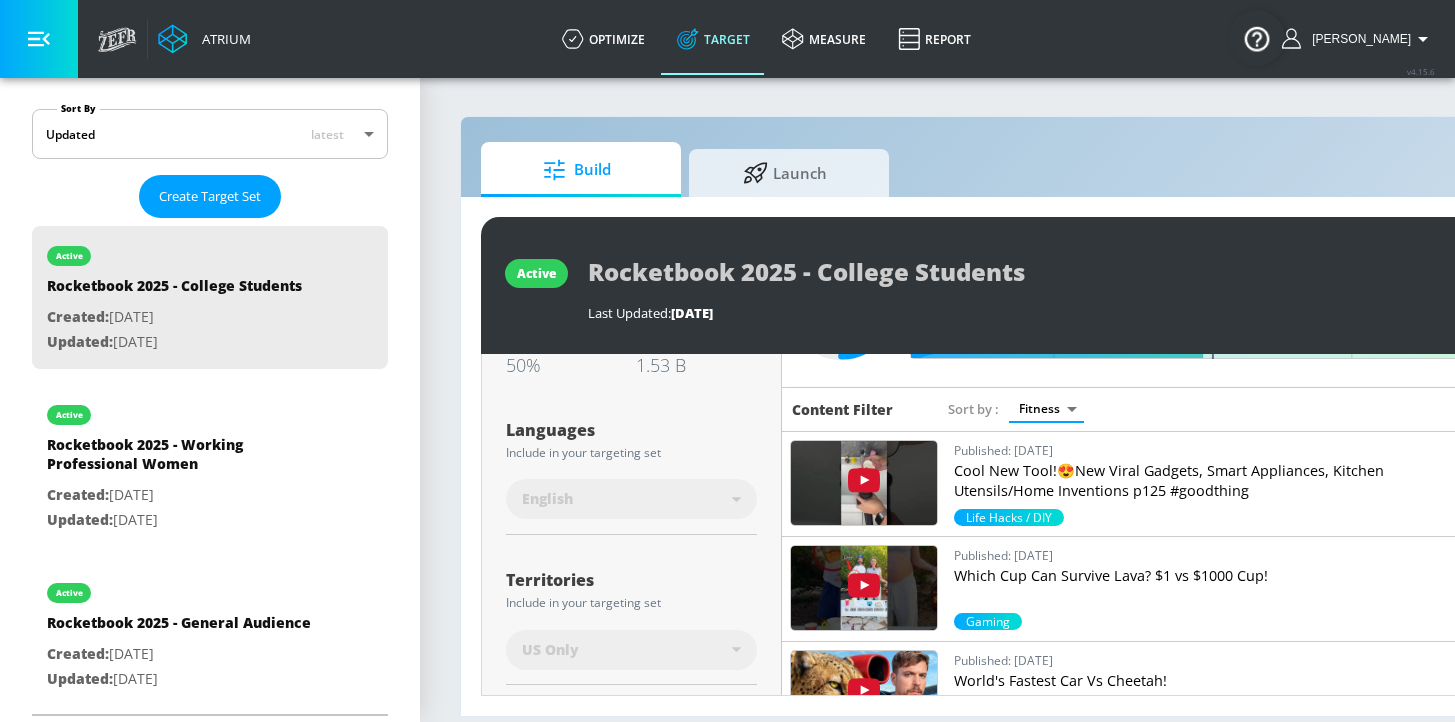 scroll, scrollTop: 175, scrollLeft: 0, axis: vertical 